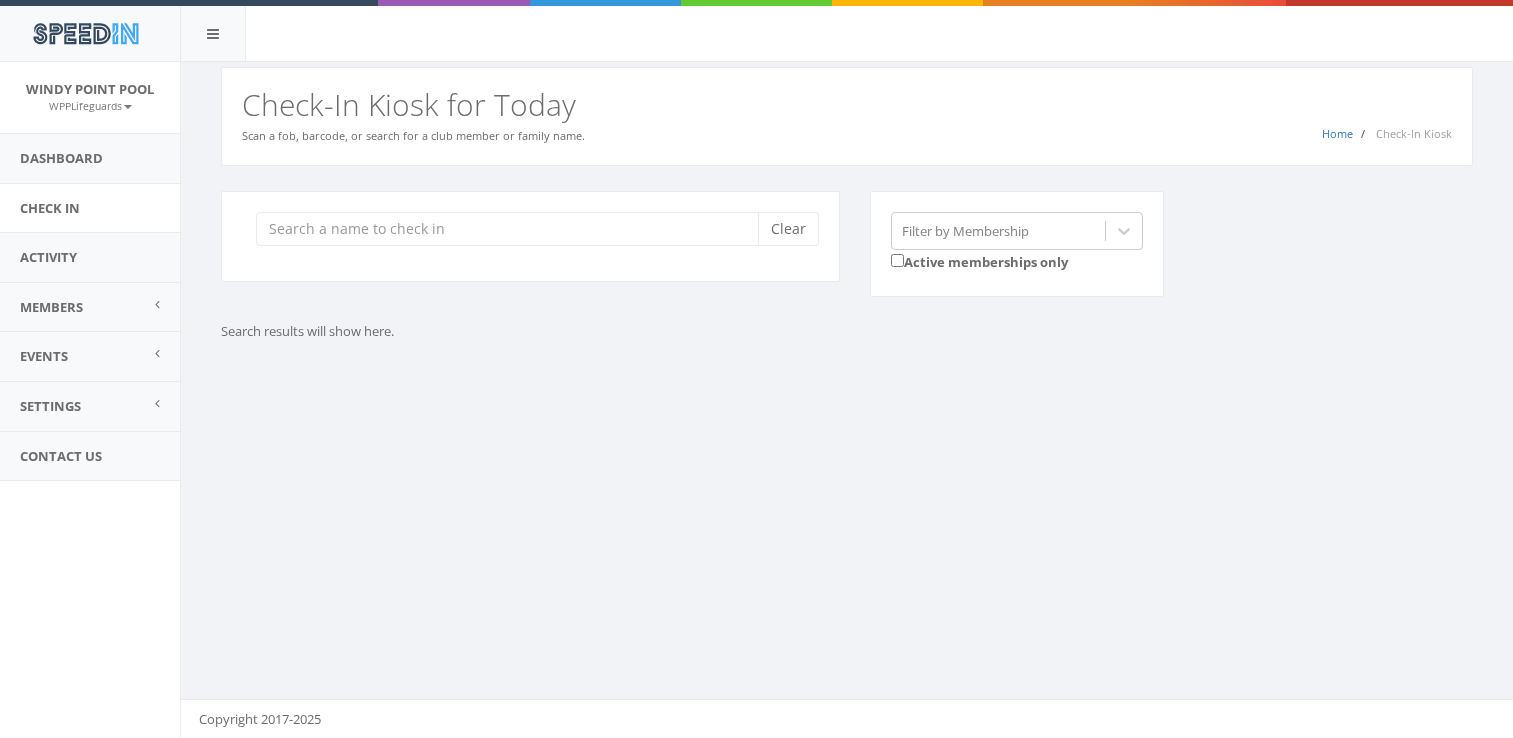 scroll, scrollTop: 0, scrollLeft: 0, axis: both 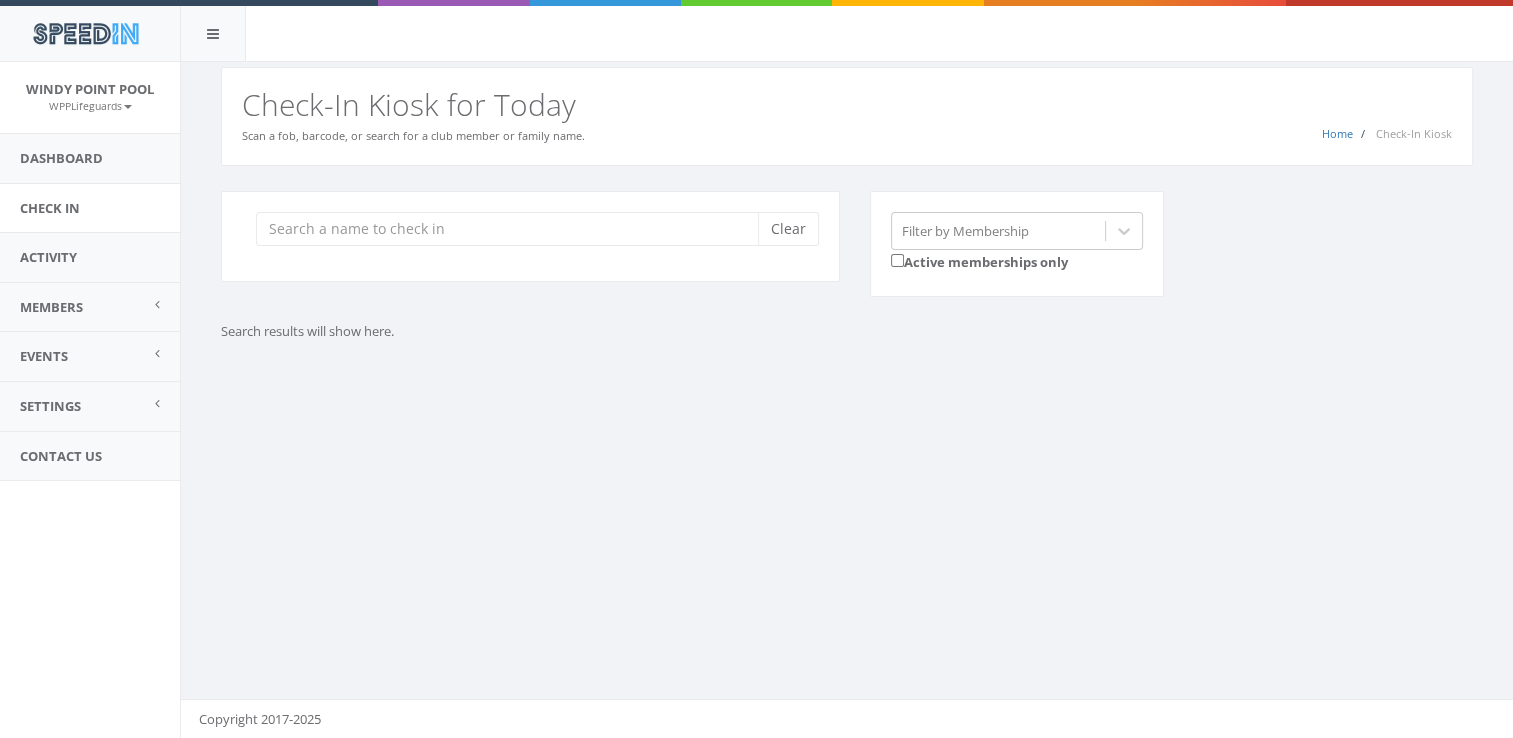click on "Clear" at bounding box center [530, 249] 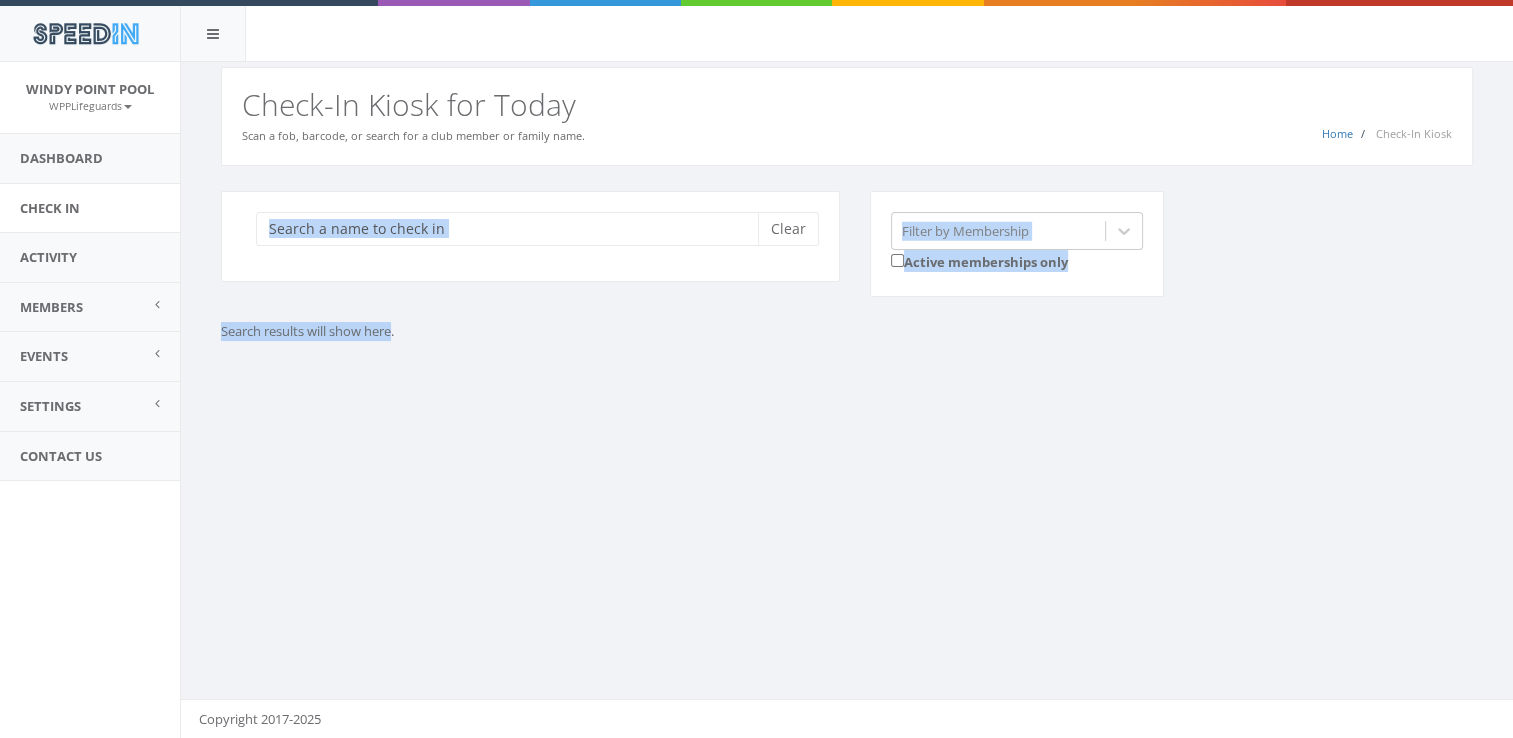 drag, startPoint x: 300, startPoint y: 315, endPoint x: 378, endPoint y: 332, distance: 79.83107 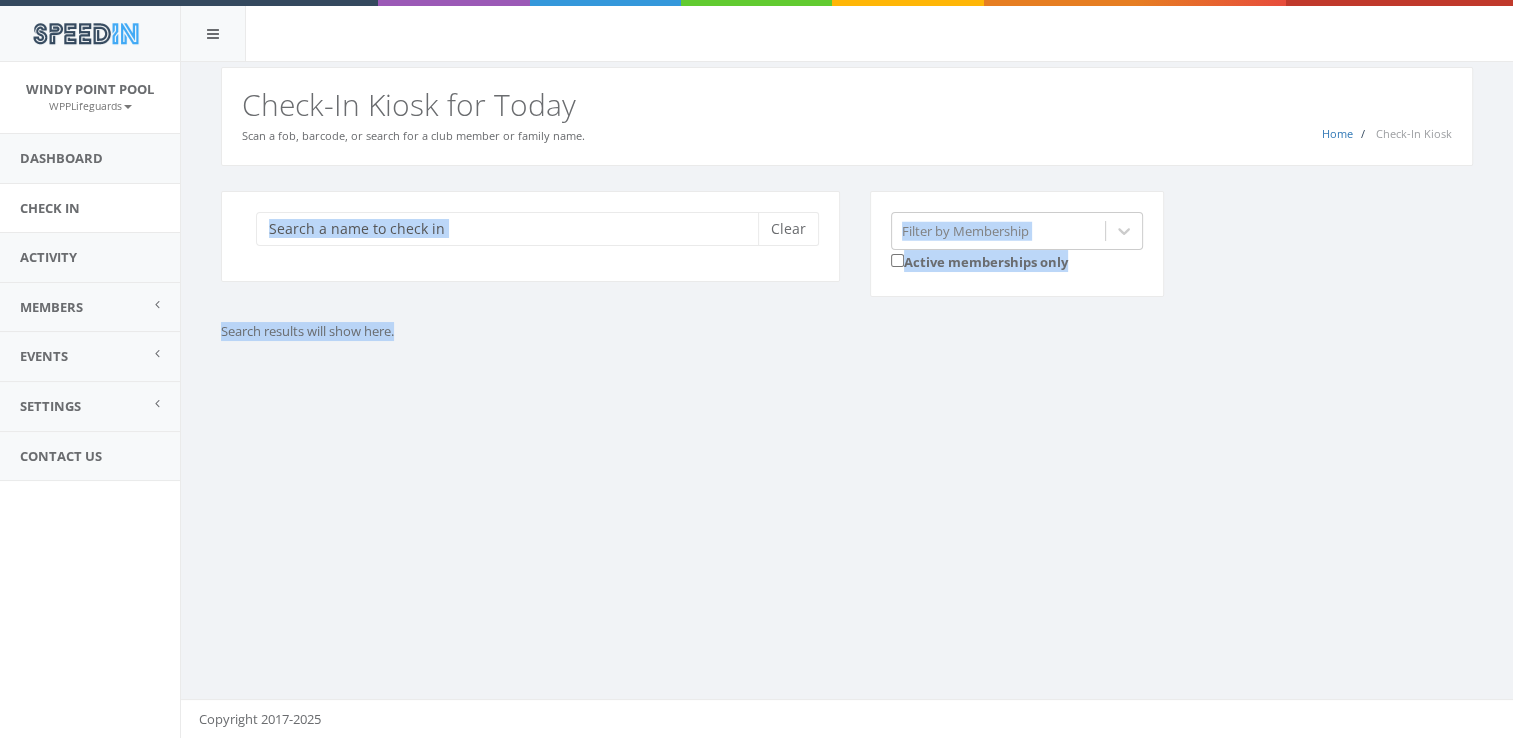 drag, startPoint x: 378, startPoint y: 332, endPoint x: 429, endPoint y: 350, distance: 54.08327 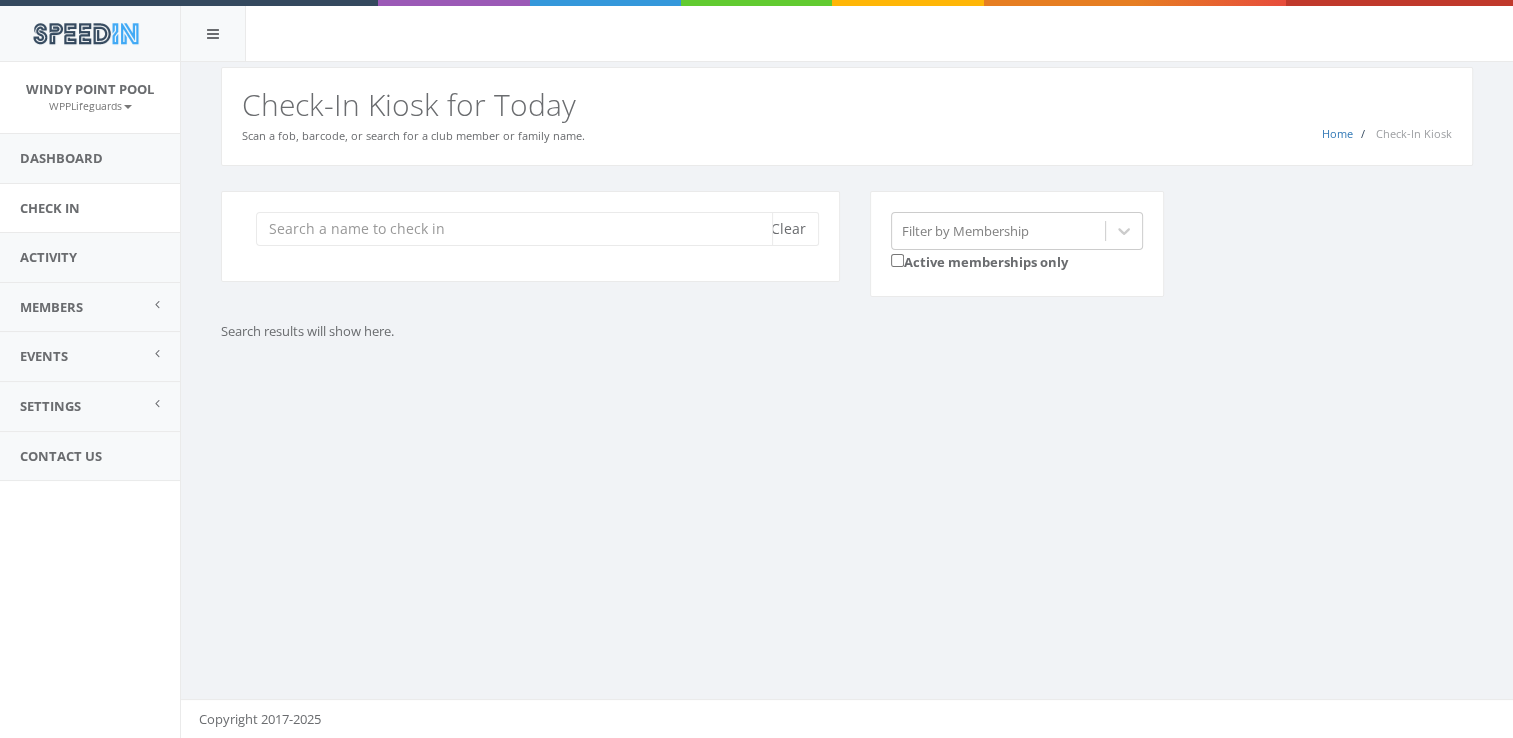 click at bounding box center [514, 229] 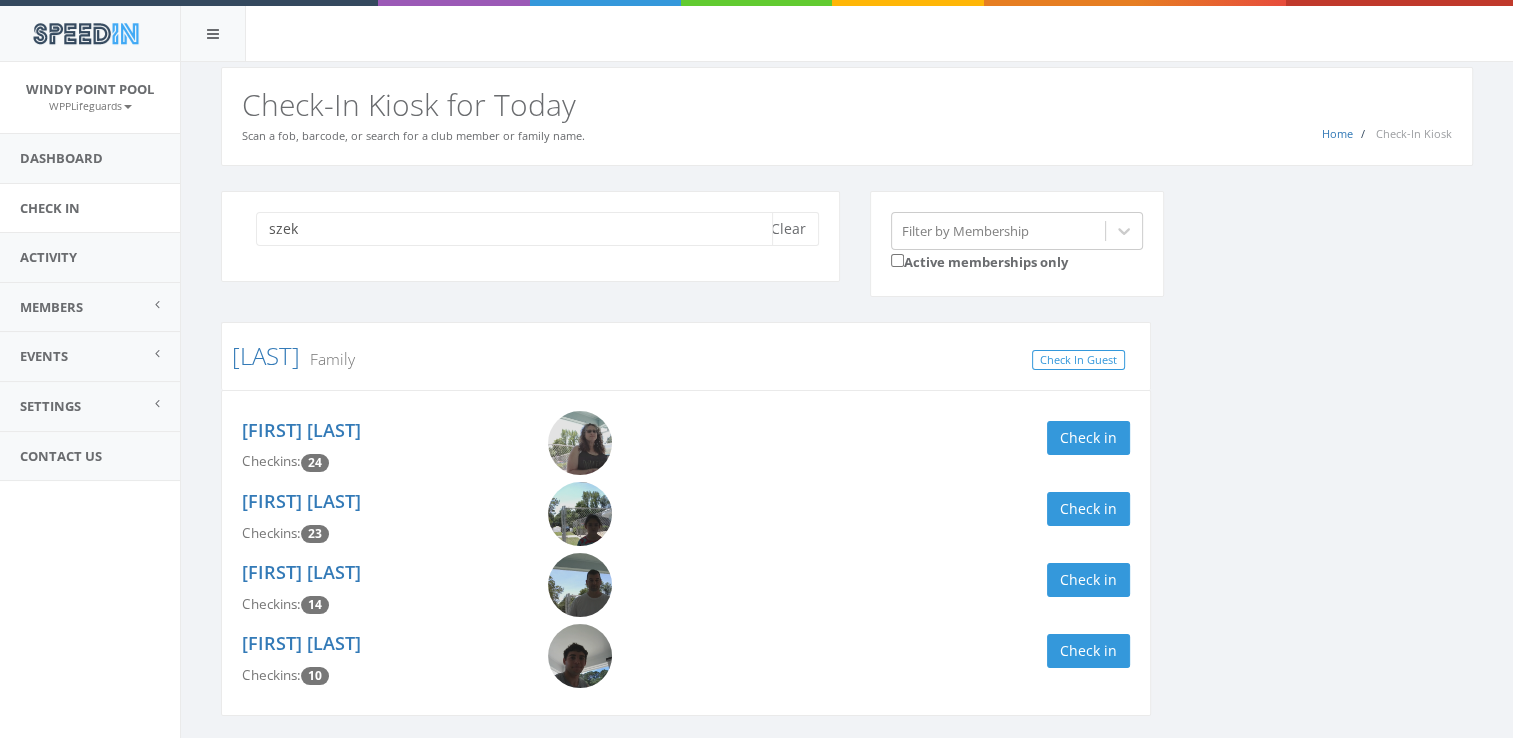 scroll, scrollTop: 67, scrollLeft: 0, axis: vertical 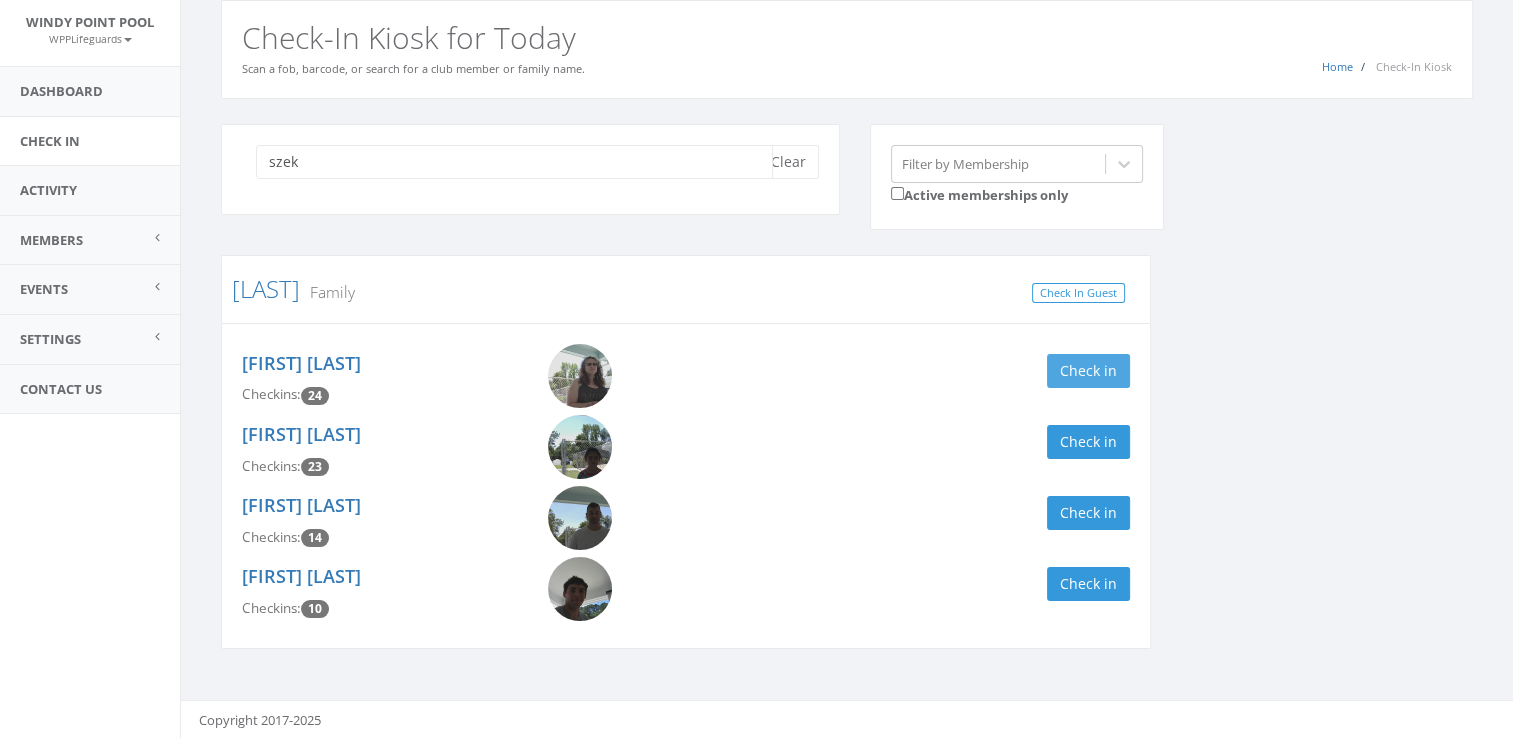 type on "szek" 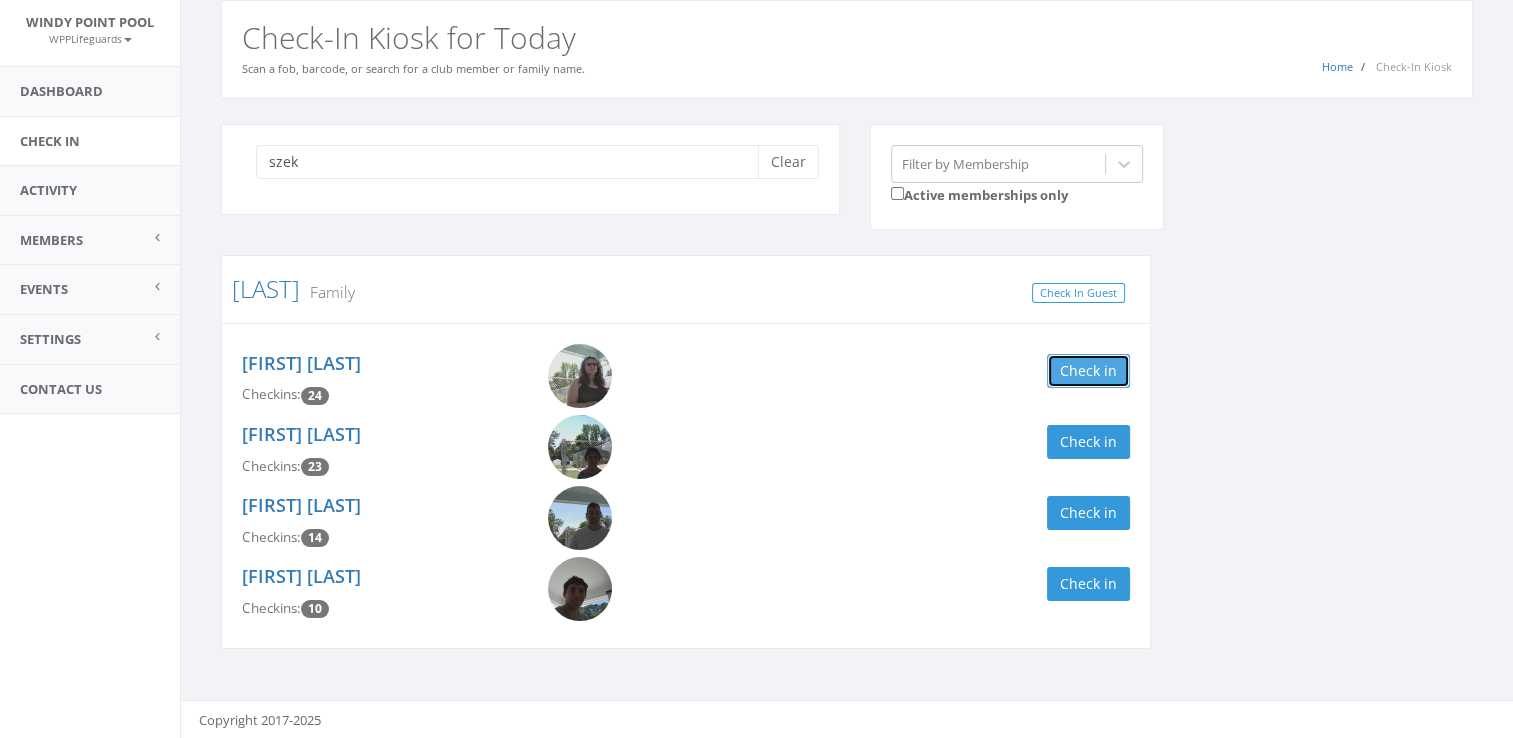 click on "Check in" at bounding box center (1088, 371) 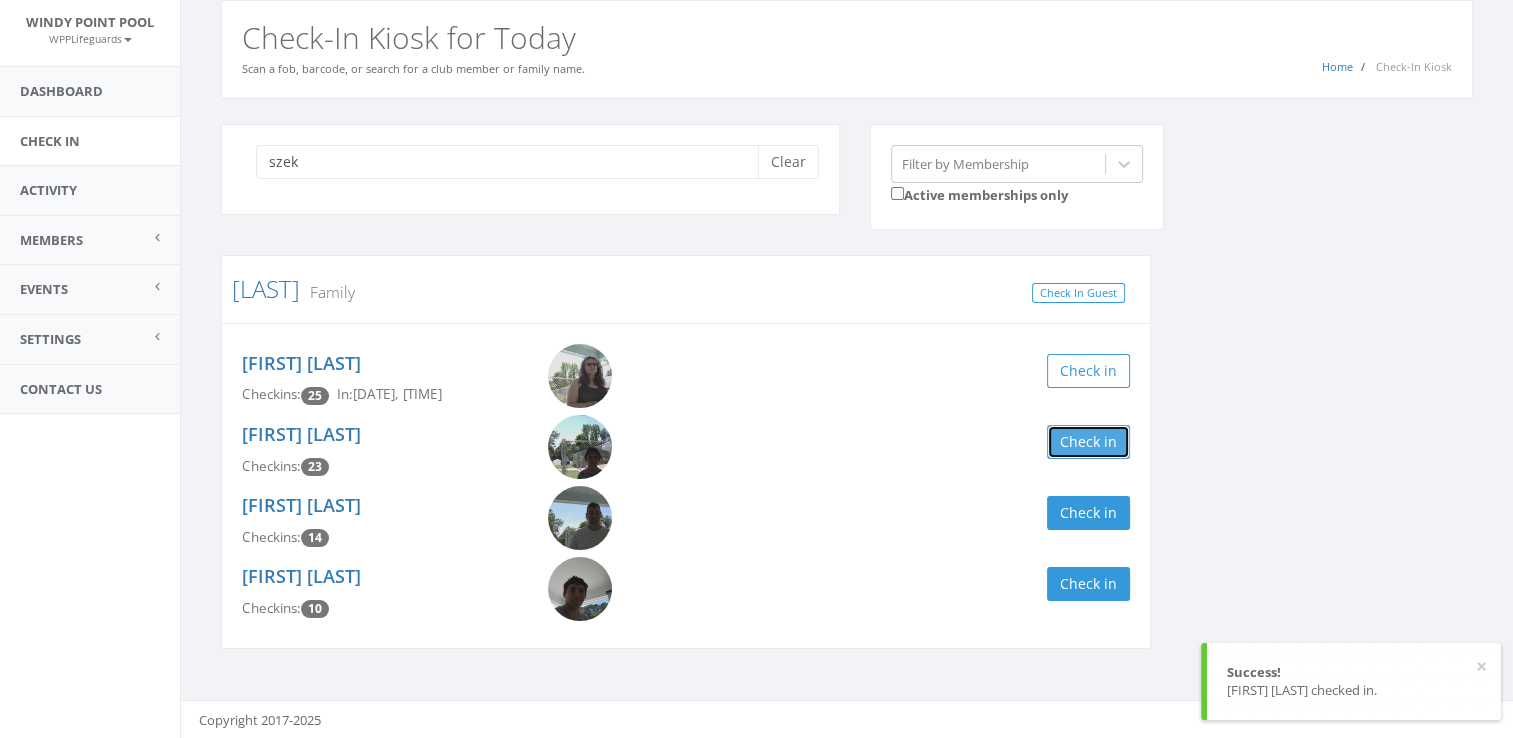 click on "Check in" at bounding box center (1088, 442) 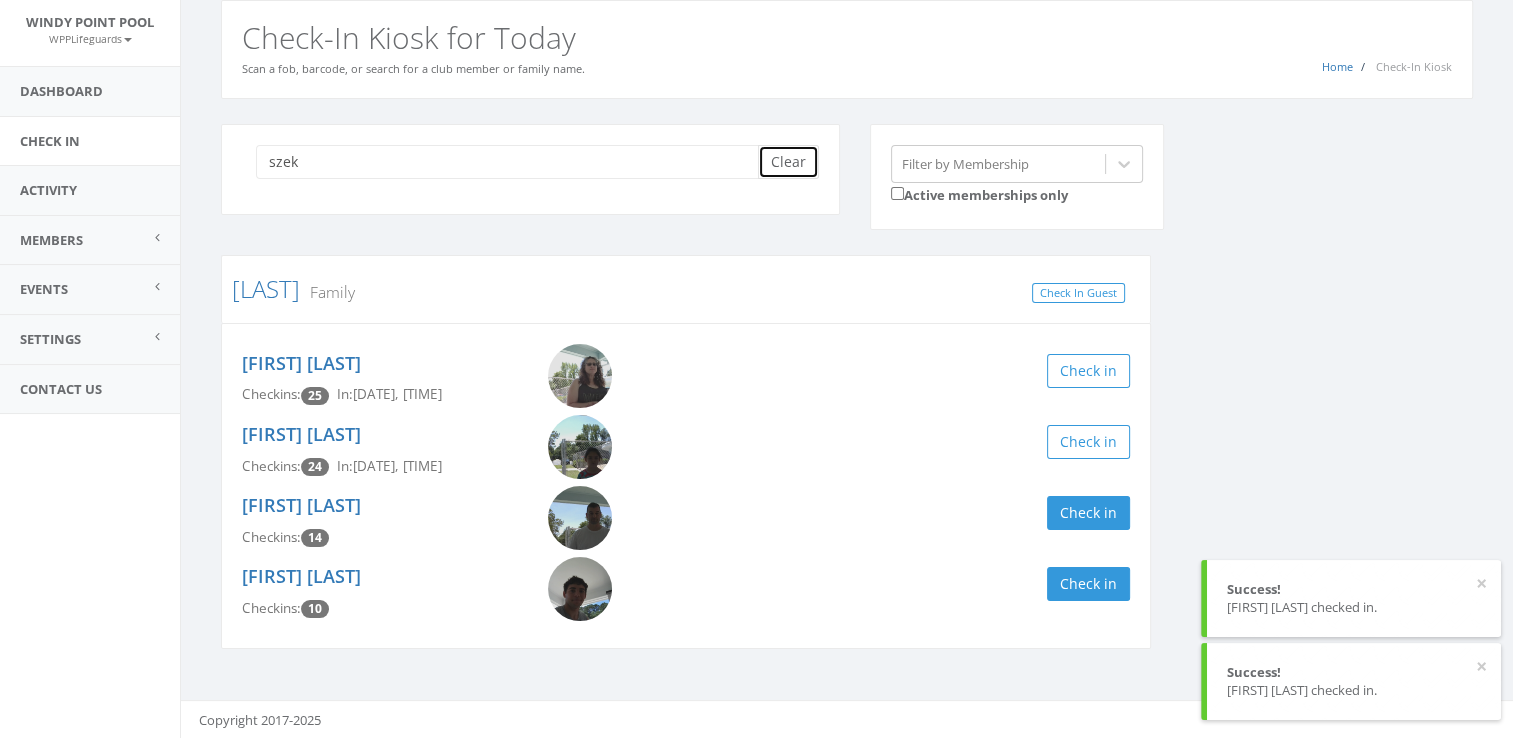 click on "Clear" at bounding box center (788, 162) 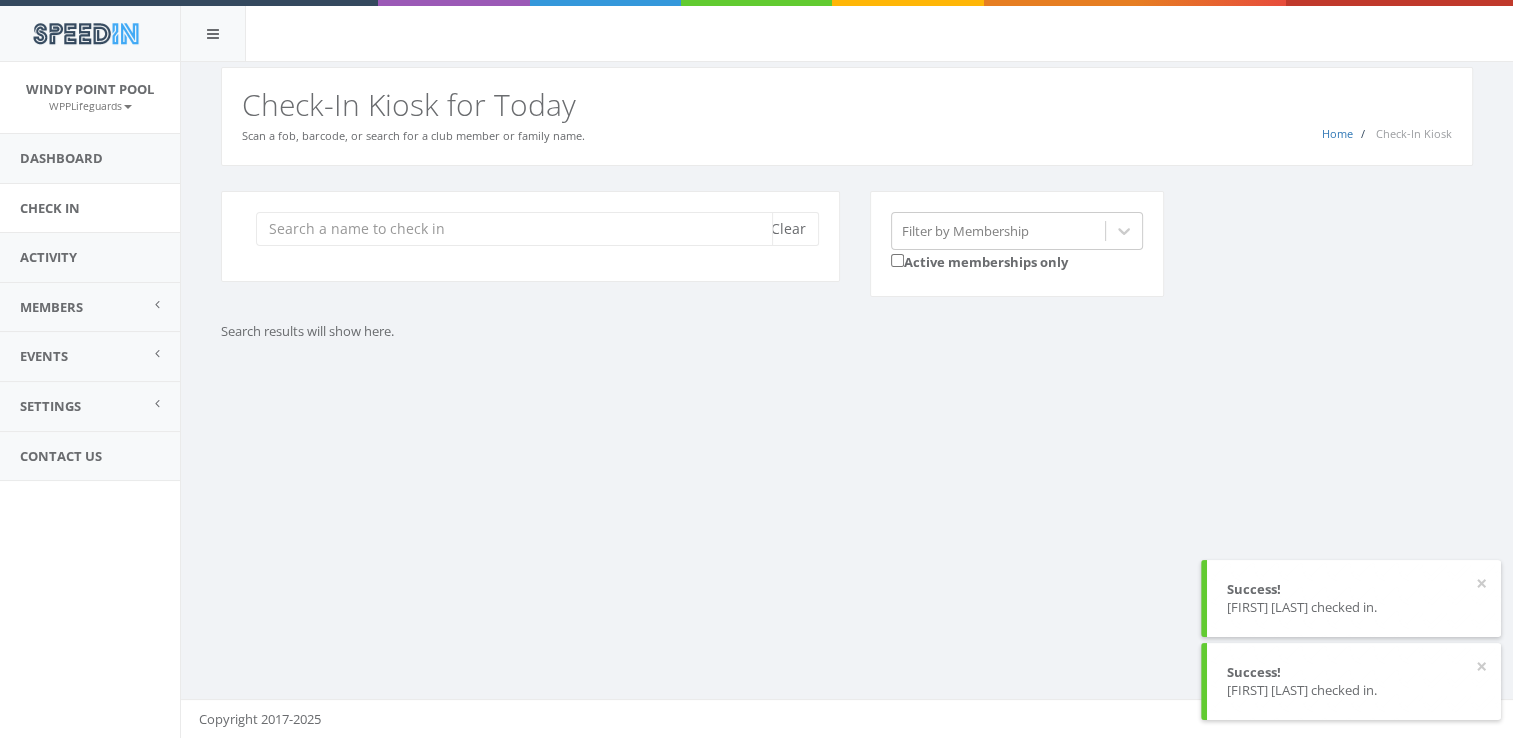 scroll, scrollTop: 0, scrollLeft: 0, axis: both 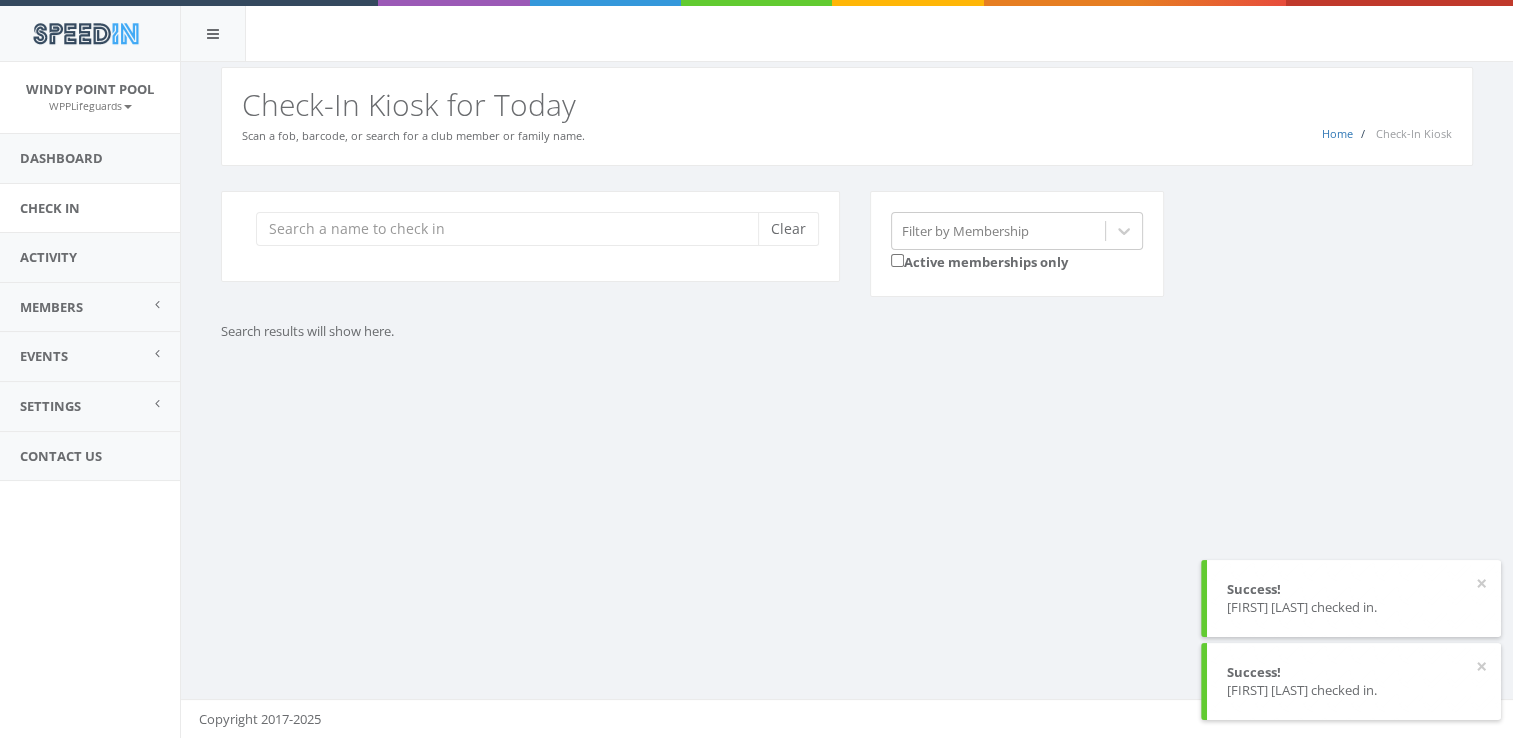click on "You are using Internet Explorer, which is an old, insecure browser that does not work with this page. Please use another browser like Firefox, Chrome, or Edge.
Home
Check-In Kiosk
Check-In Kiosk for Today
Scan a fob, barcode, or search for a club member or family name.
Clear Filter by Membership  Active memberships only Search results will show here.
Copyright 2017-2025" at bounding box center [846, 400] 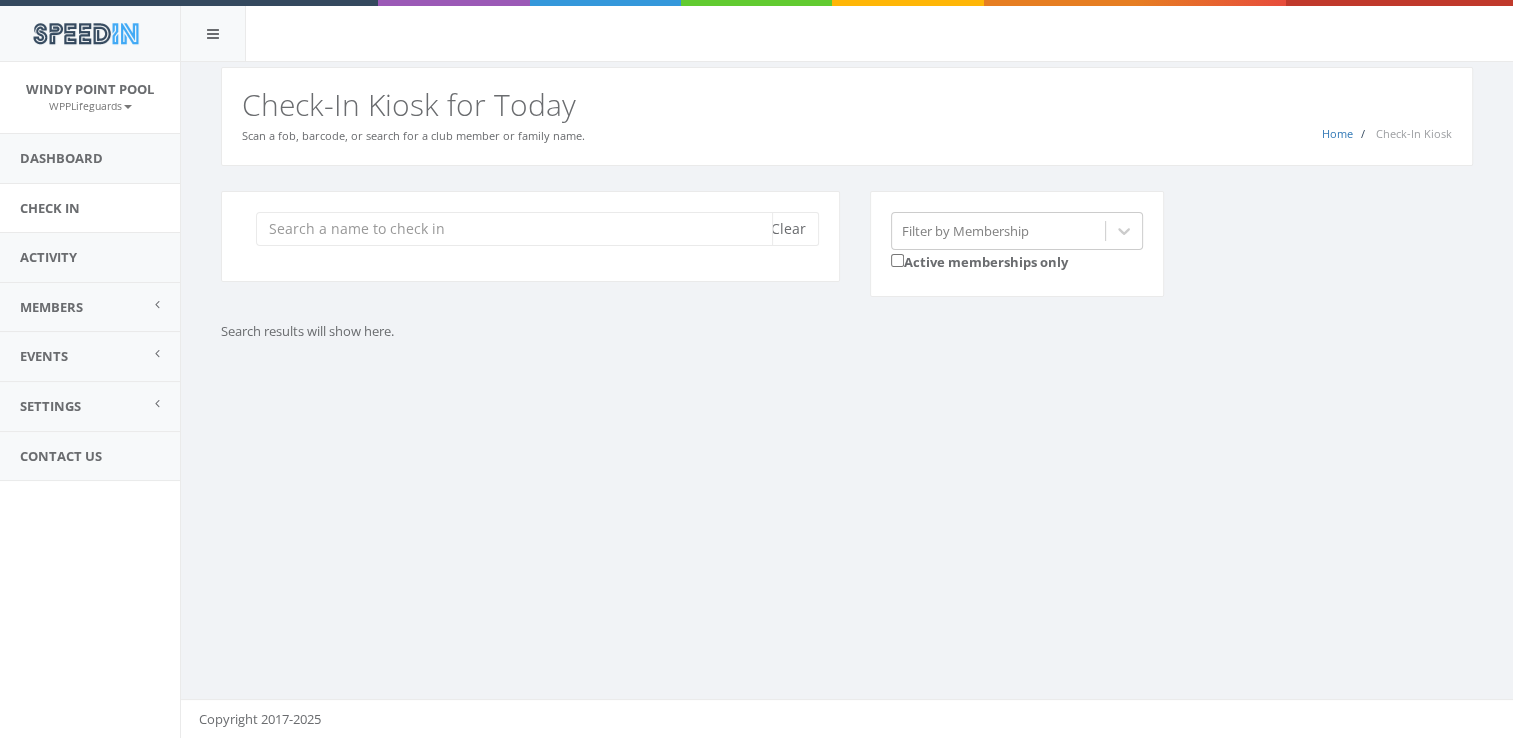 click at bounding box center [514, 229] 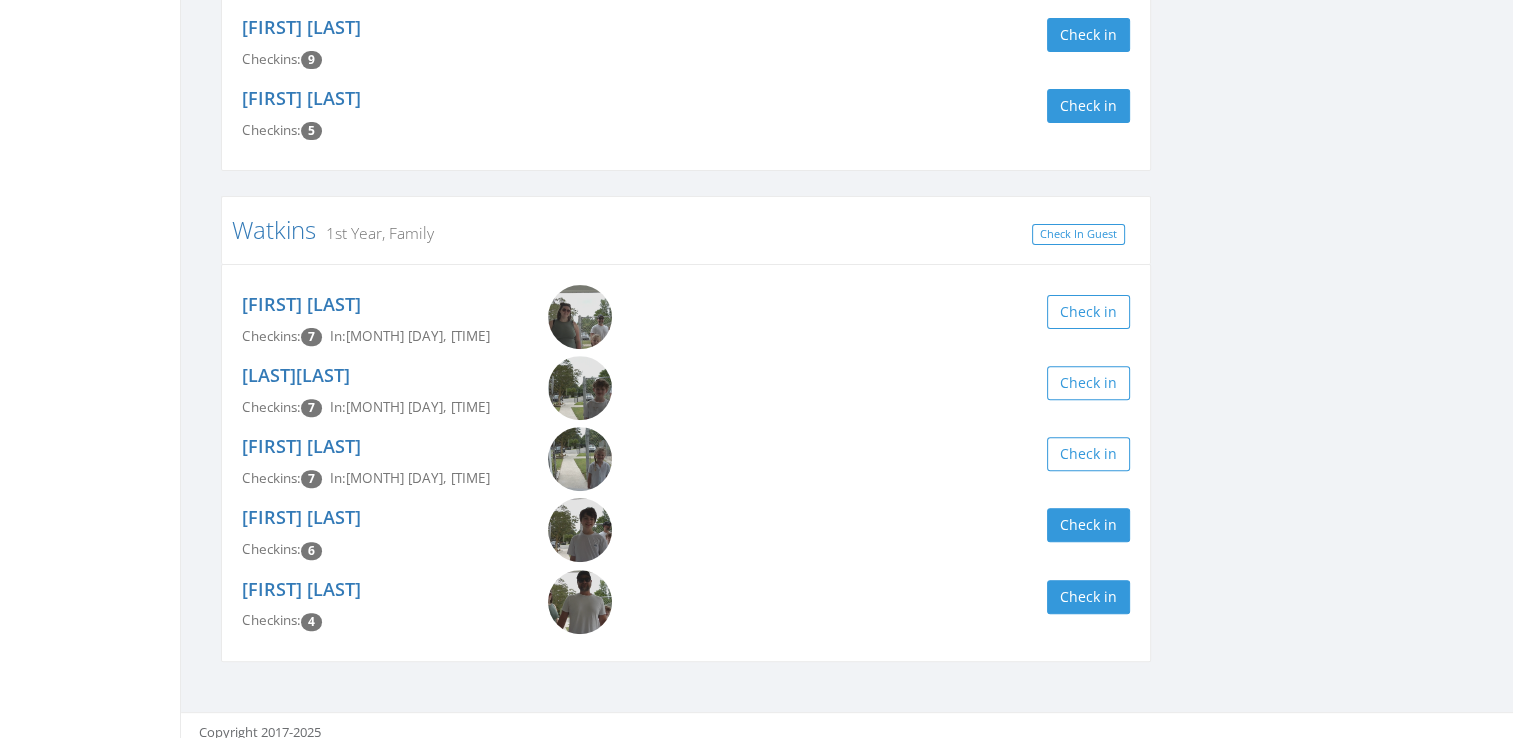 scroll, scrollTop: 628, scrollLeft: 0, axis: vertical 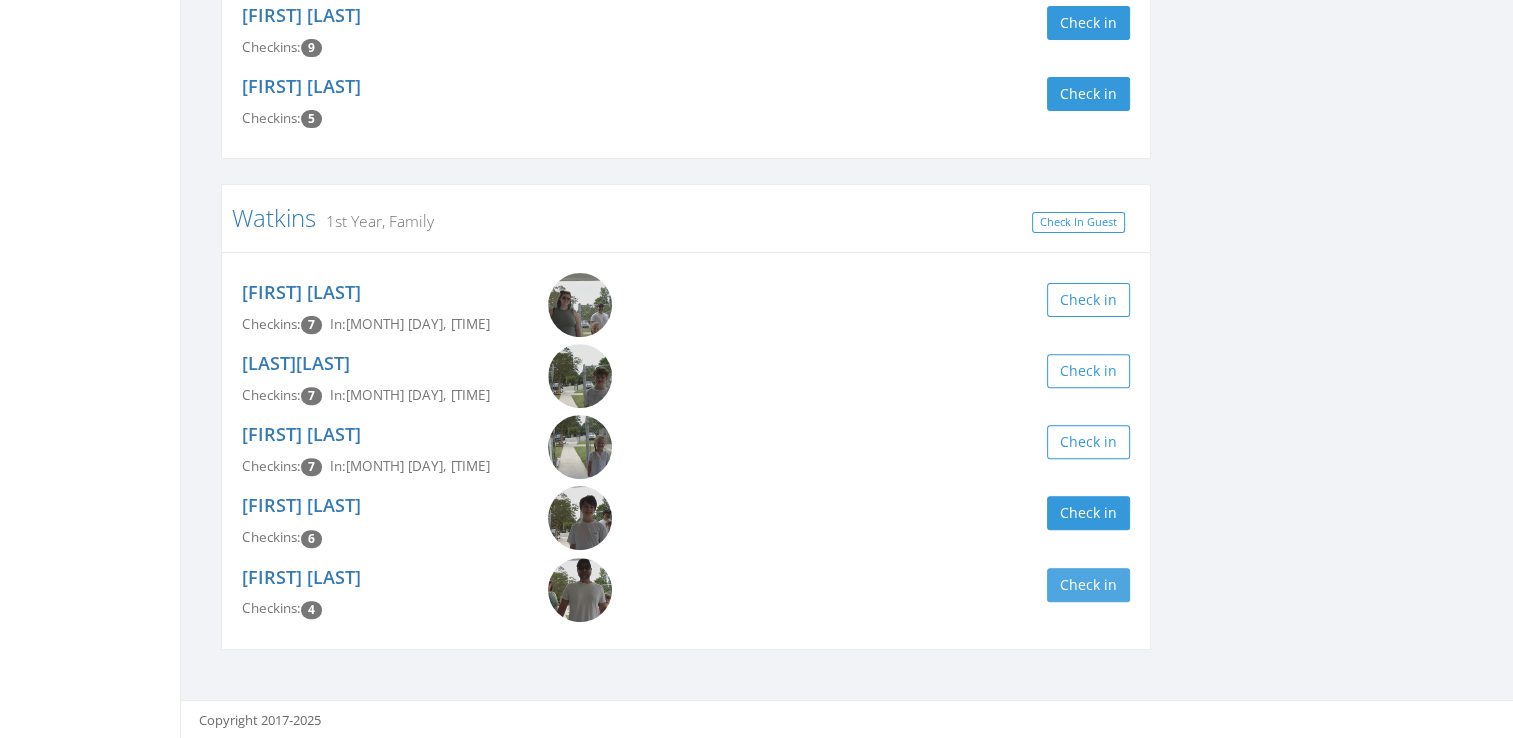 type on "[LAST]" 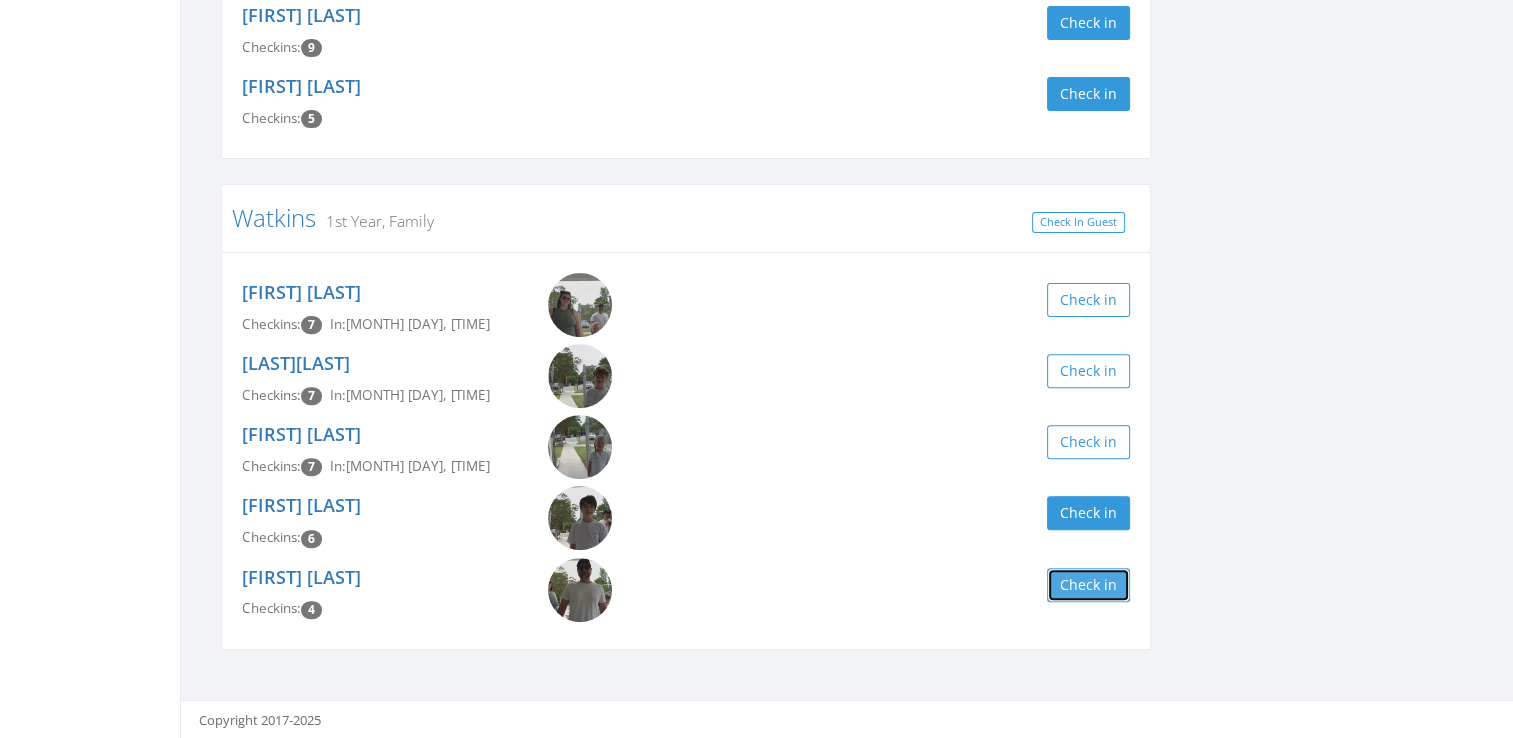 click on "Check in" at bounding box center (1088, 585) 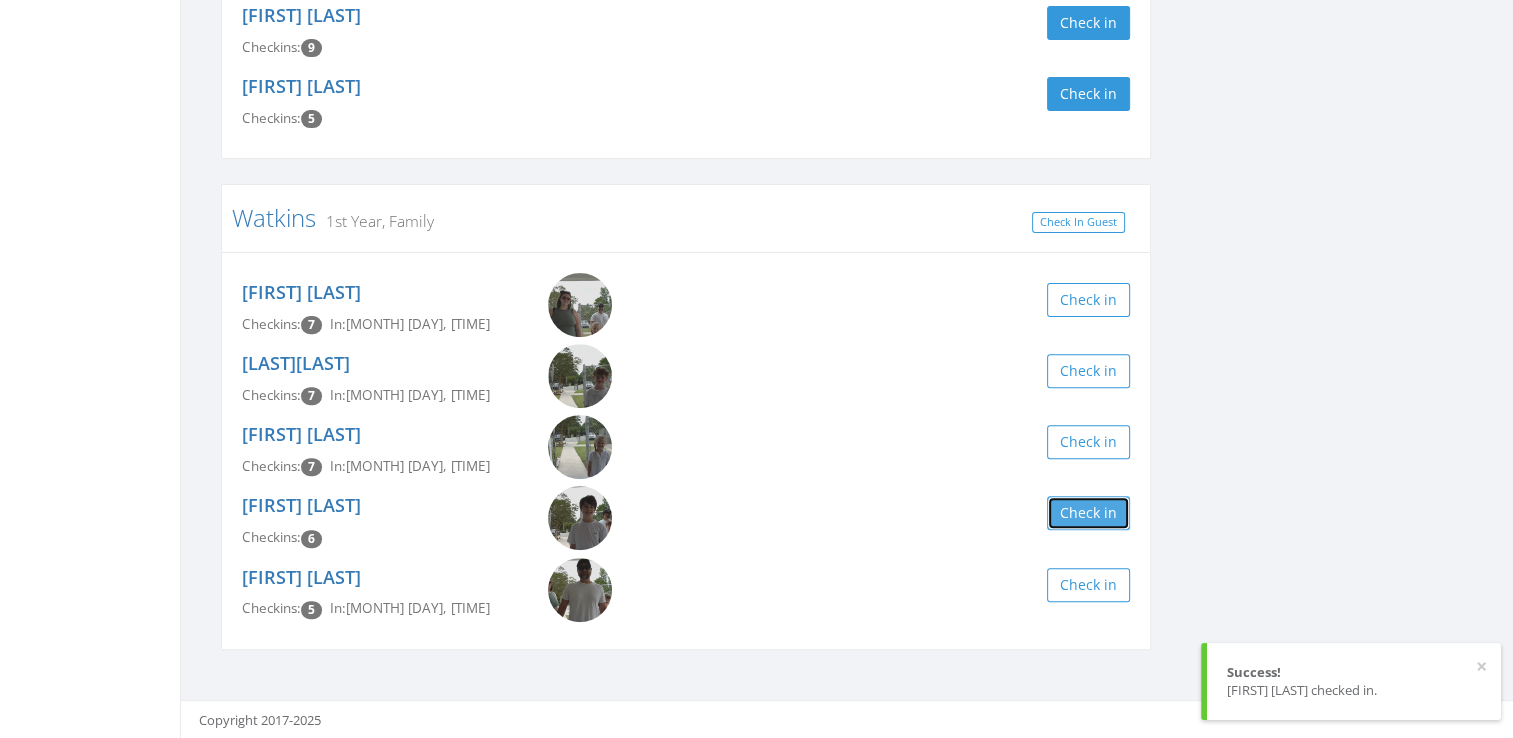 click on "Check in" at bounding box center (1088, 513) 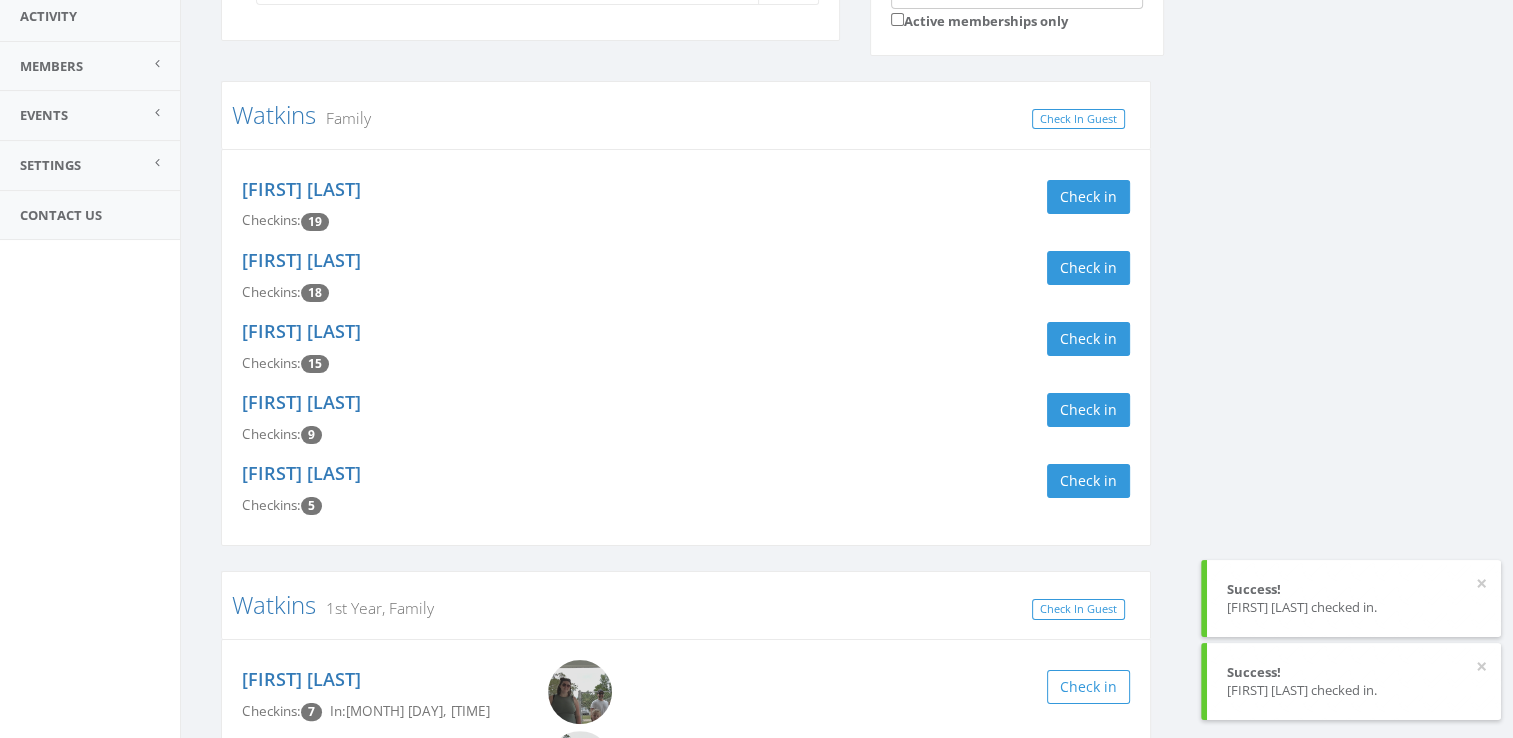 scroll, scrollTop: 0, scrollLeft: 0, axis: both 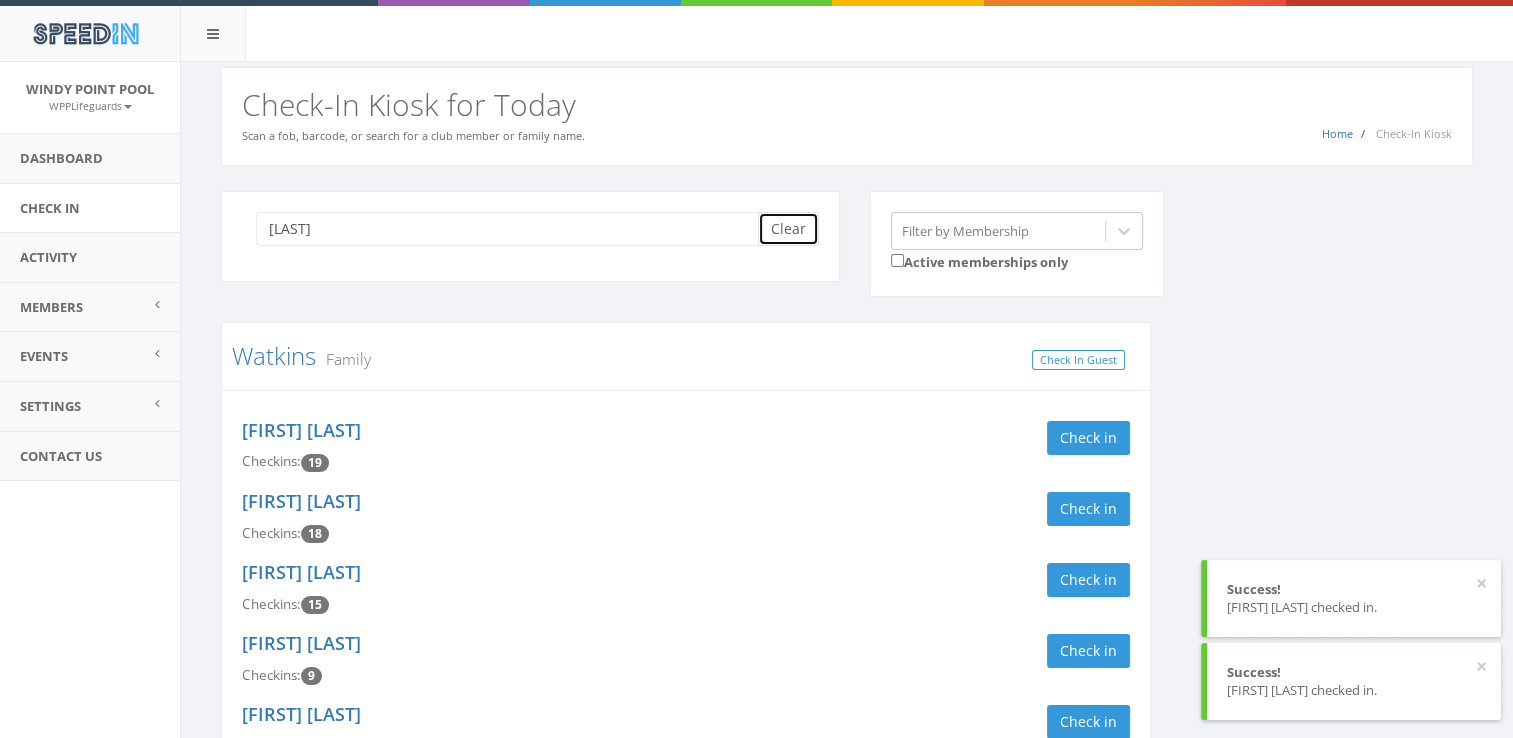 click on "Clear" at bounding box center (788, 229) 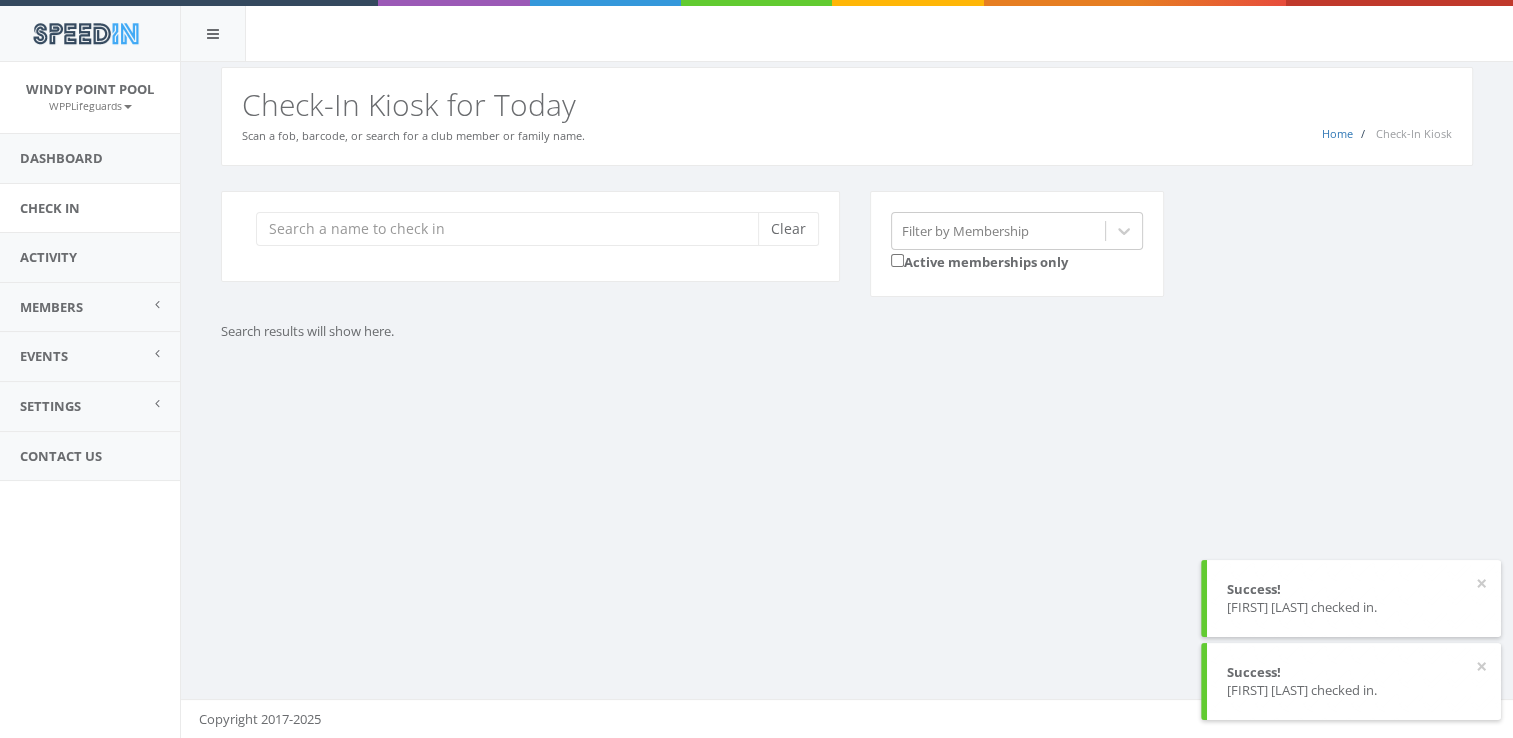 click on "Clear Filter by Membership  Active memberships only Search results will show here." at bounding box center (847, 291) 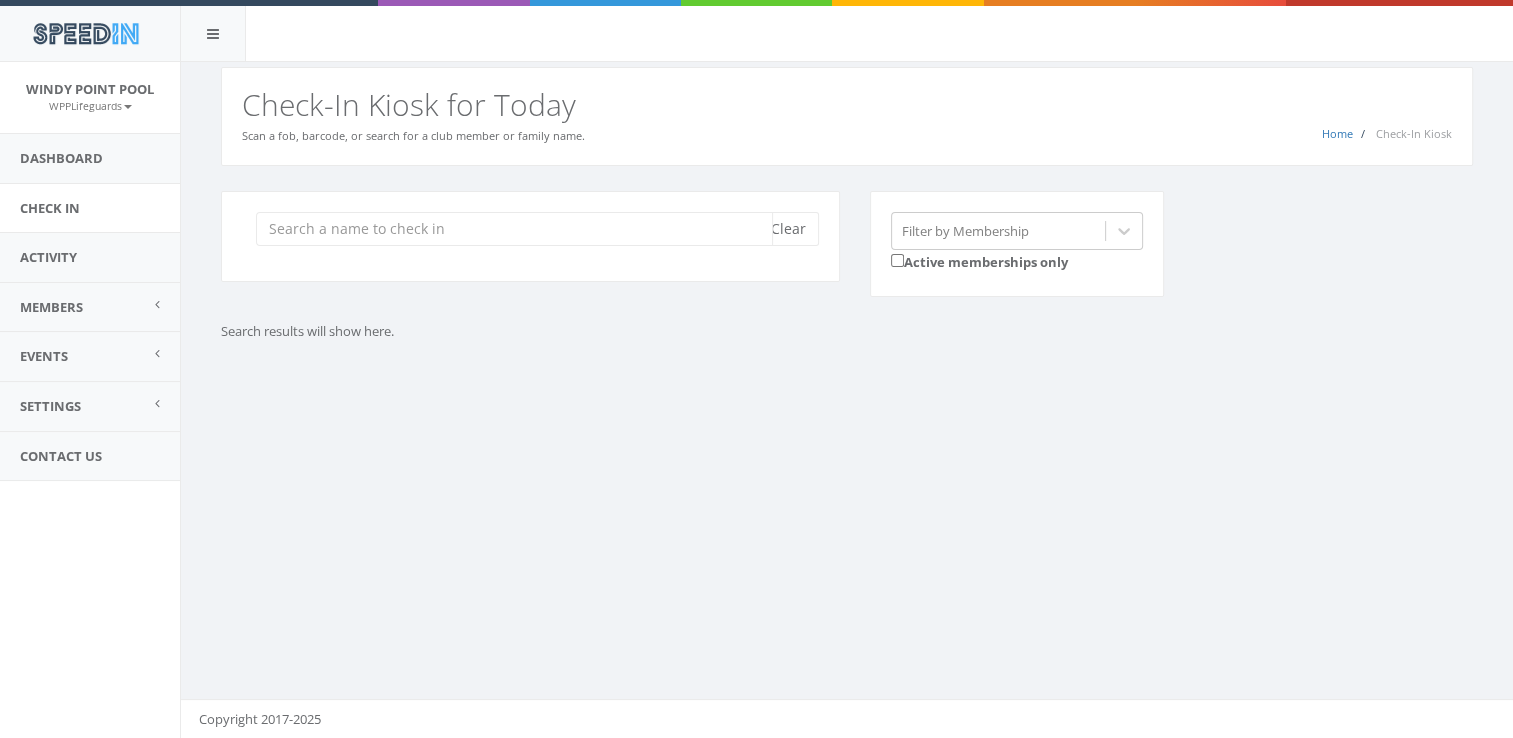 click at bounding box center (514, 229) 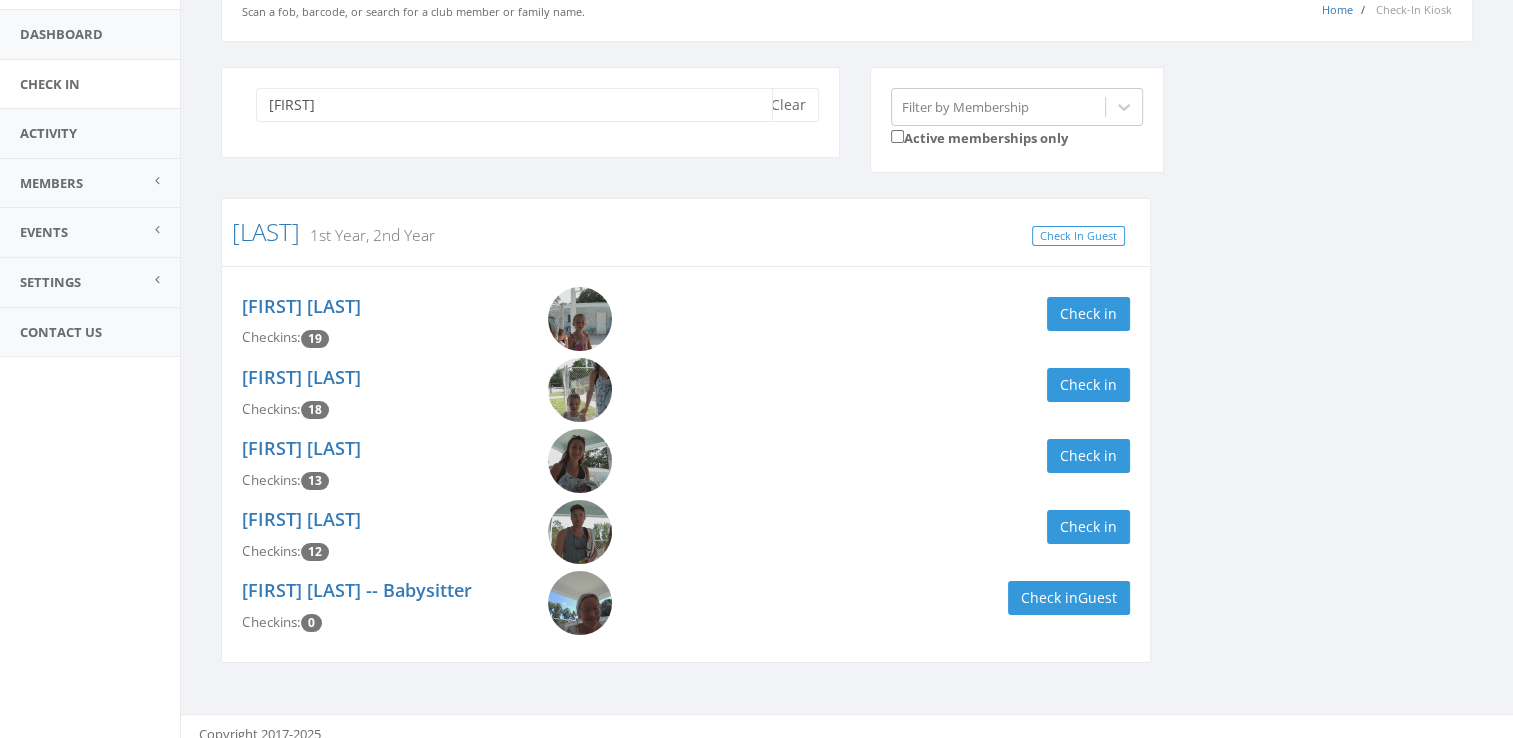 scroll, scrollTop: 138, scrollLeft: 0, axis: vertical 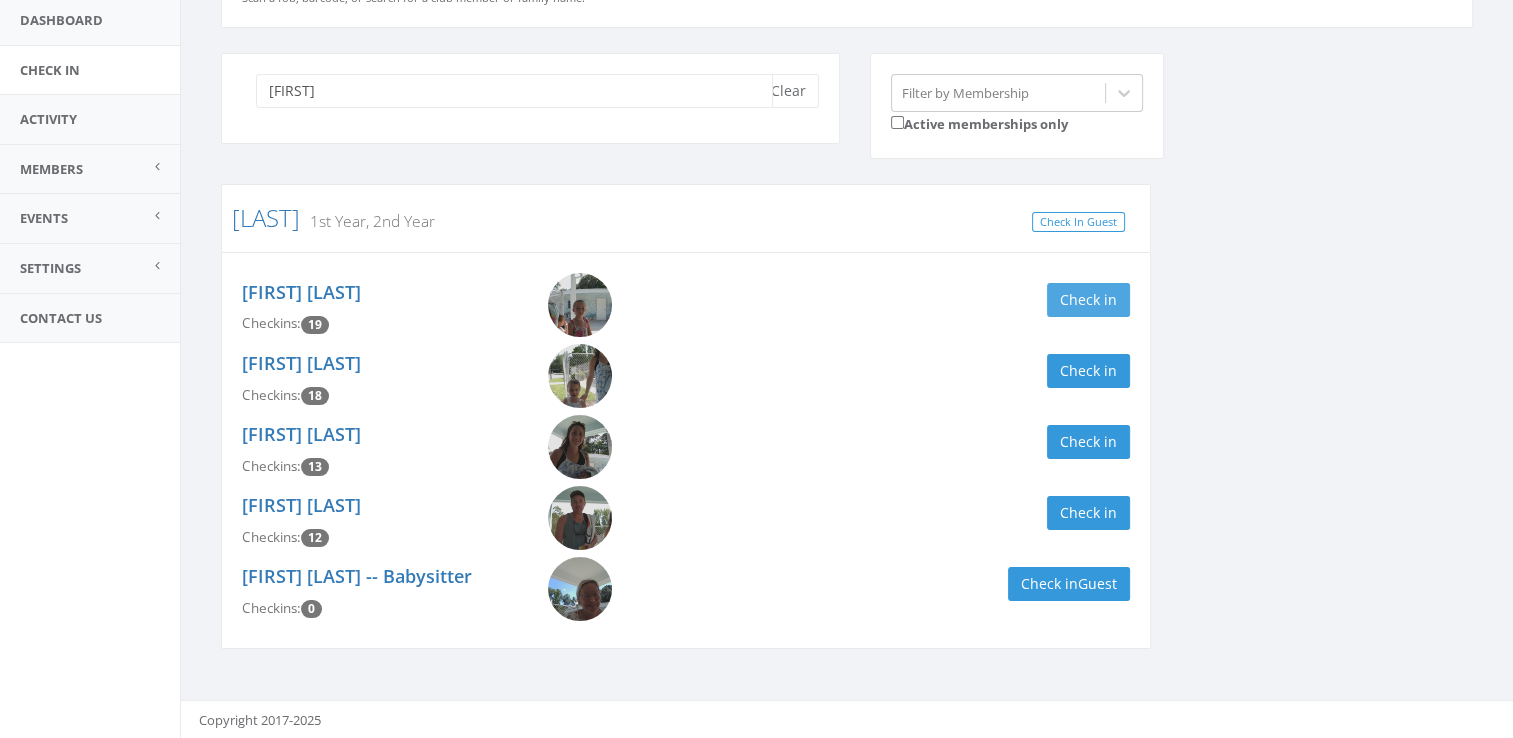 type on "[FIRST]" 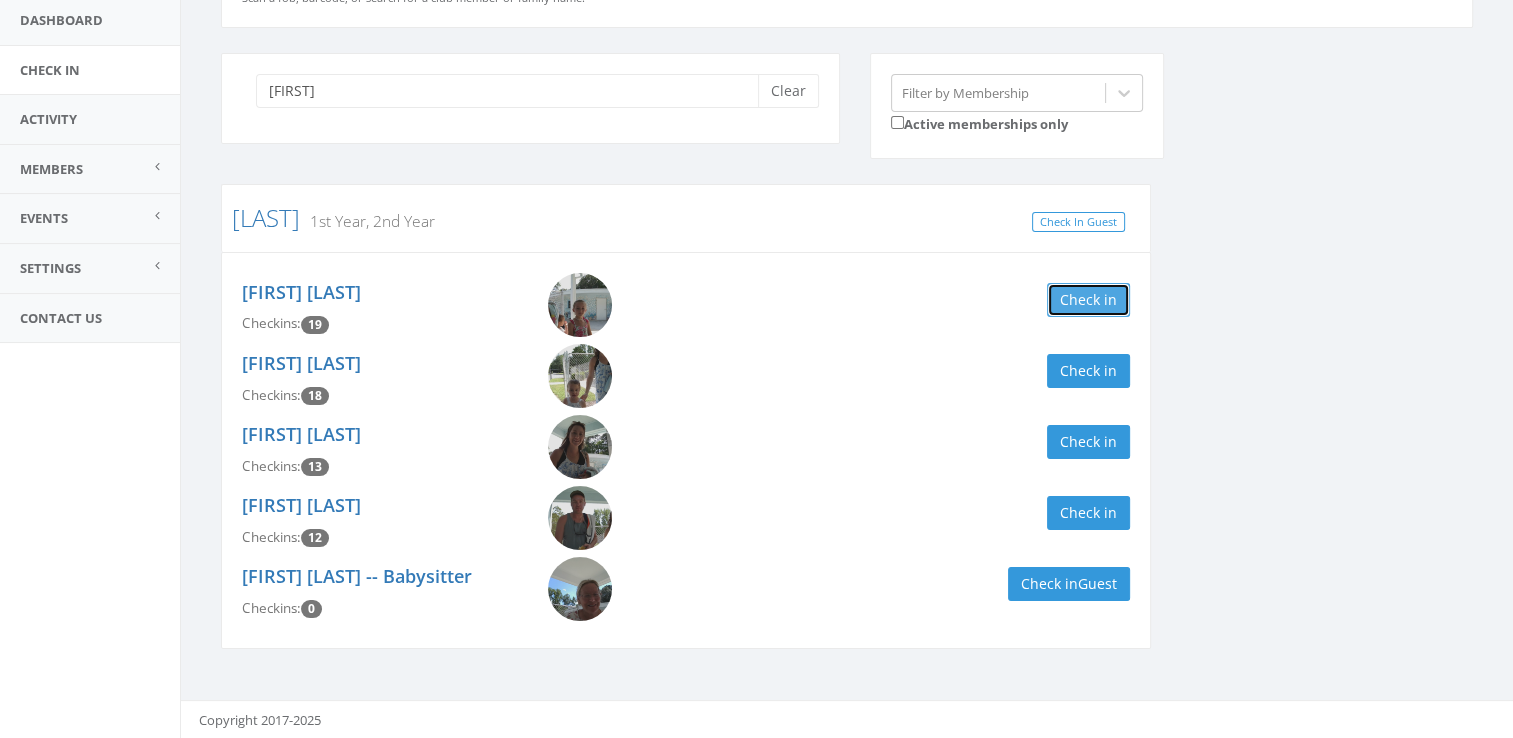 click on "Check in" at bounding box center [1088, 300] 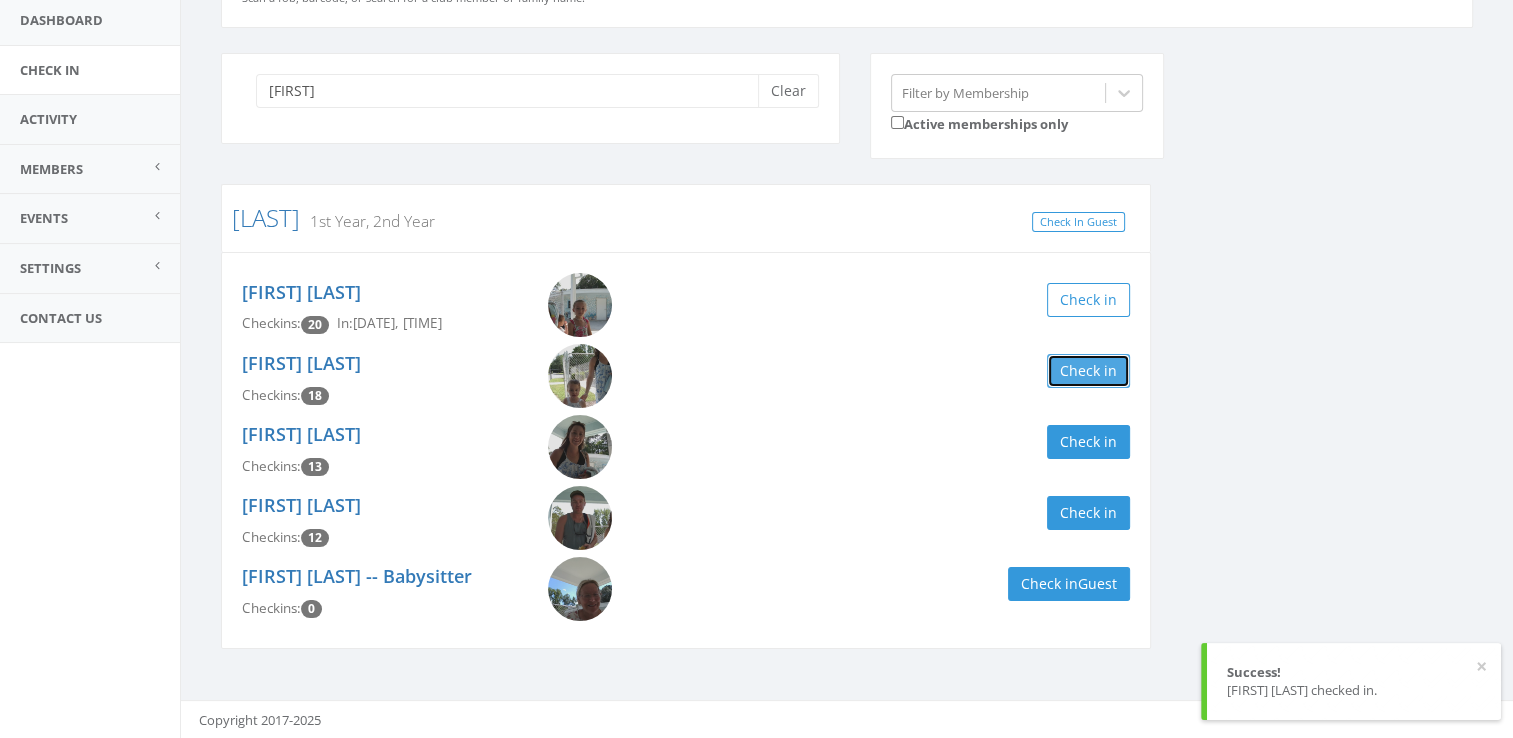 click on "Check in" at bounding box center [1088, 371] 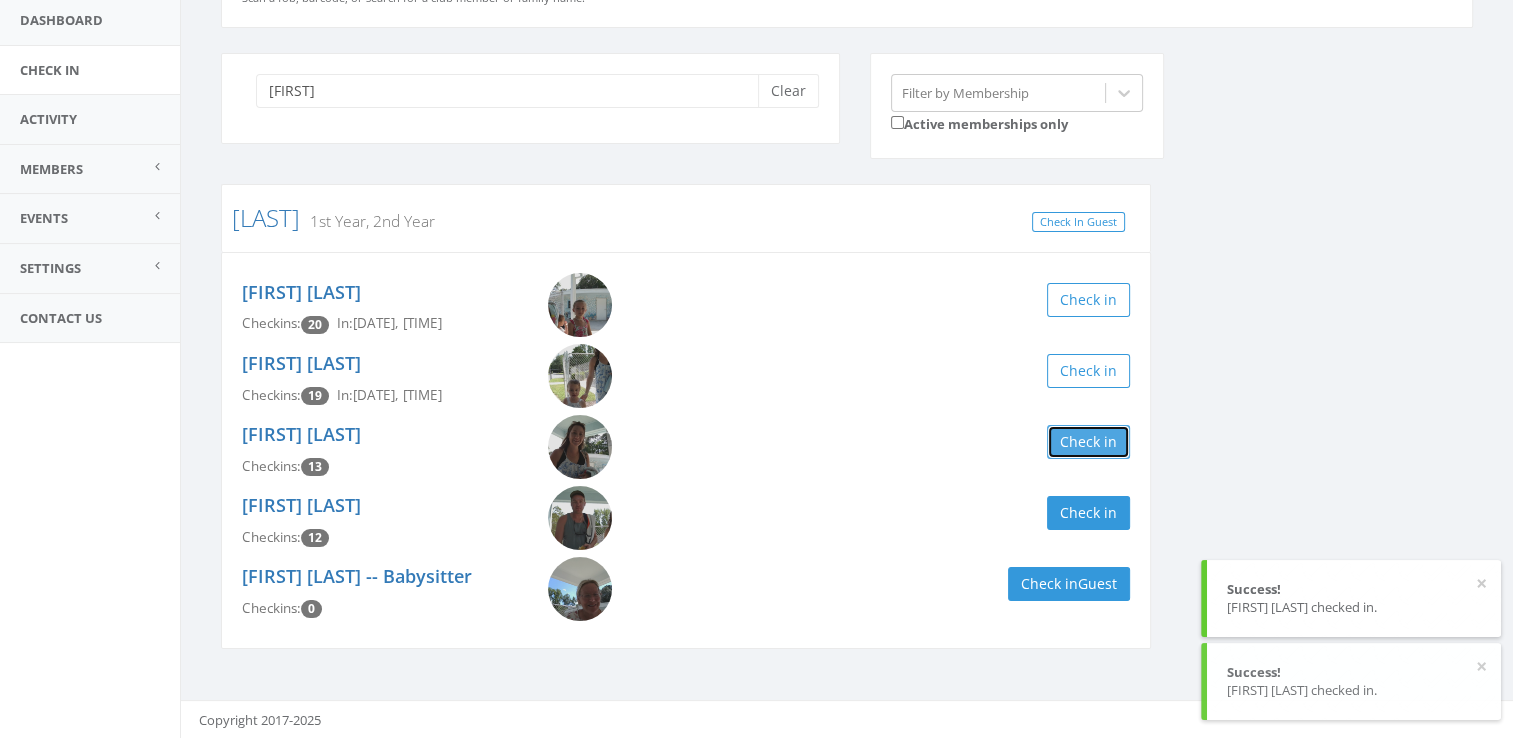 click on "Check in" at bounding box center (1088, 442) 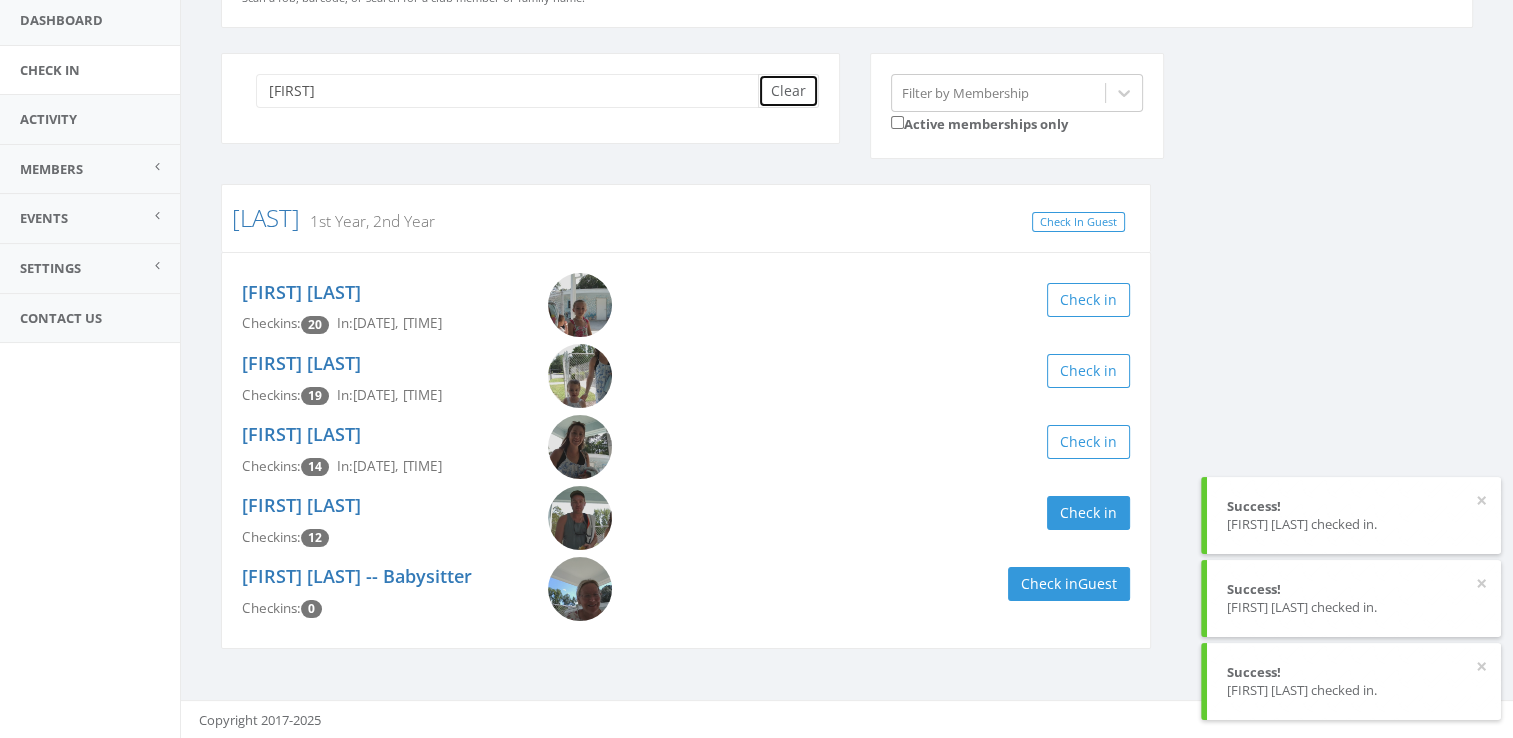 click on "Clear" at bounding box center (788, 91) 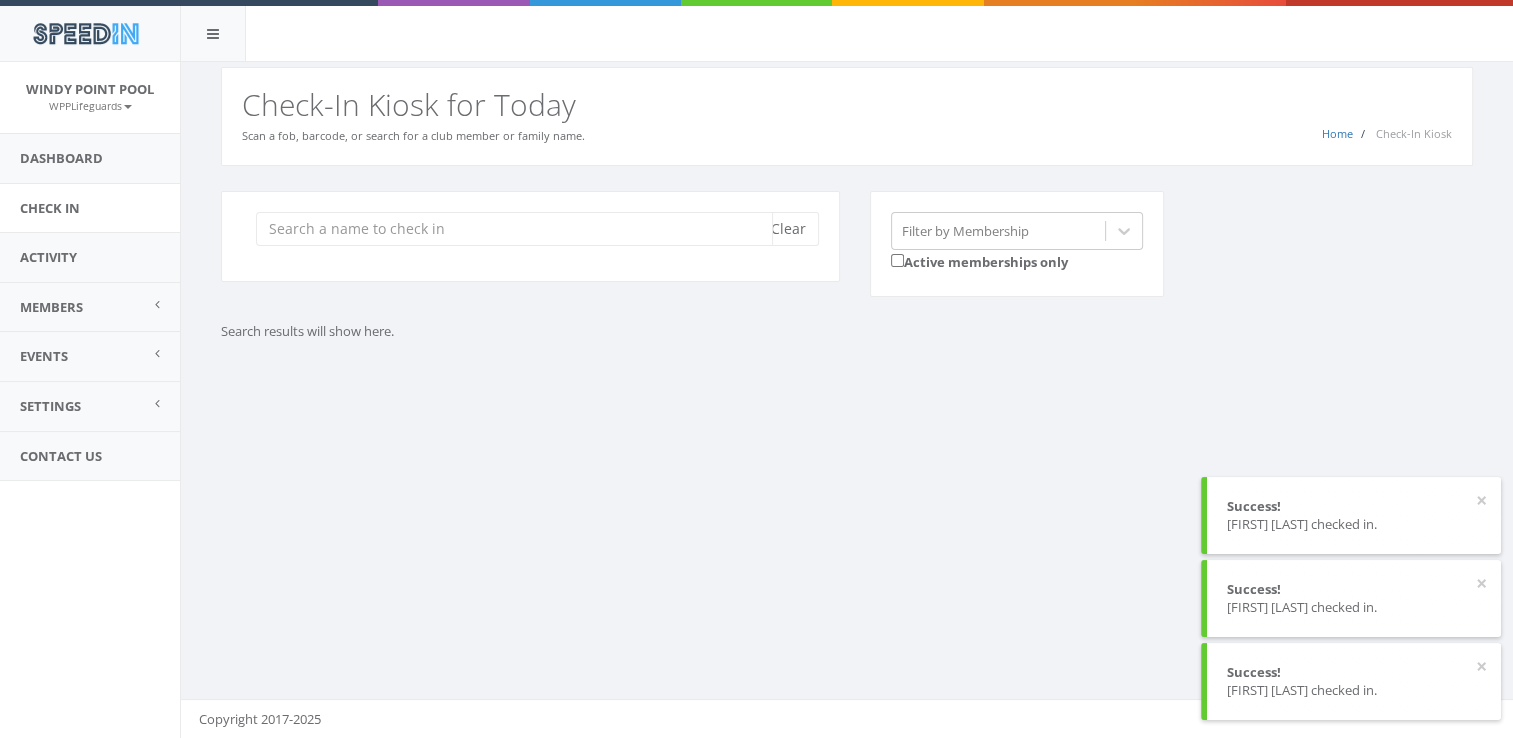scroll, scrollTop: 0, scrollLeft: 0, axis: both 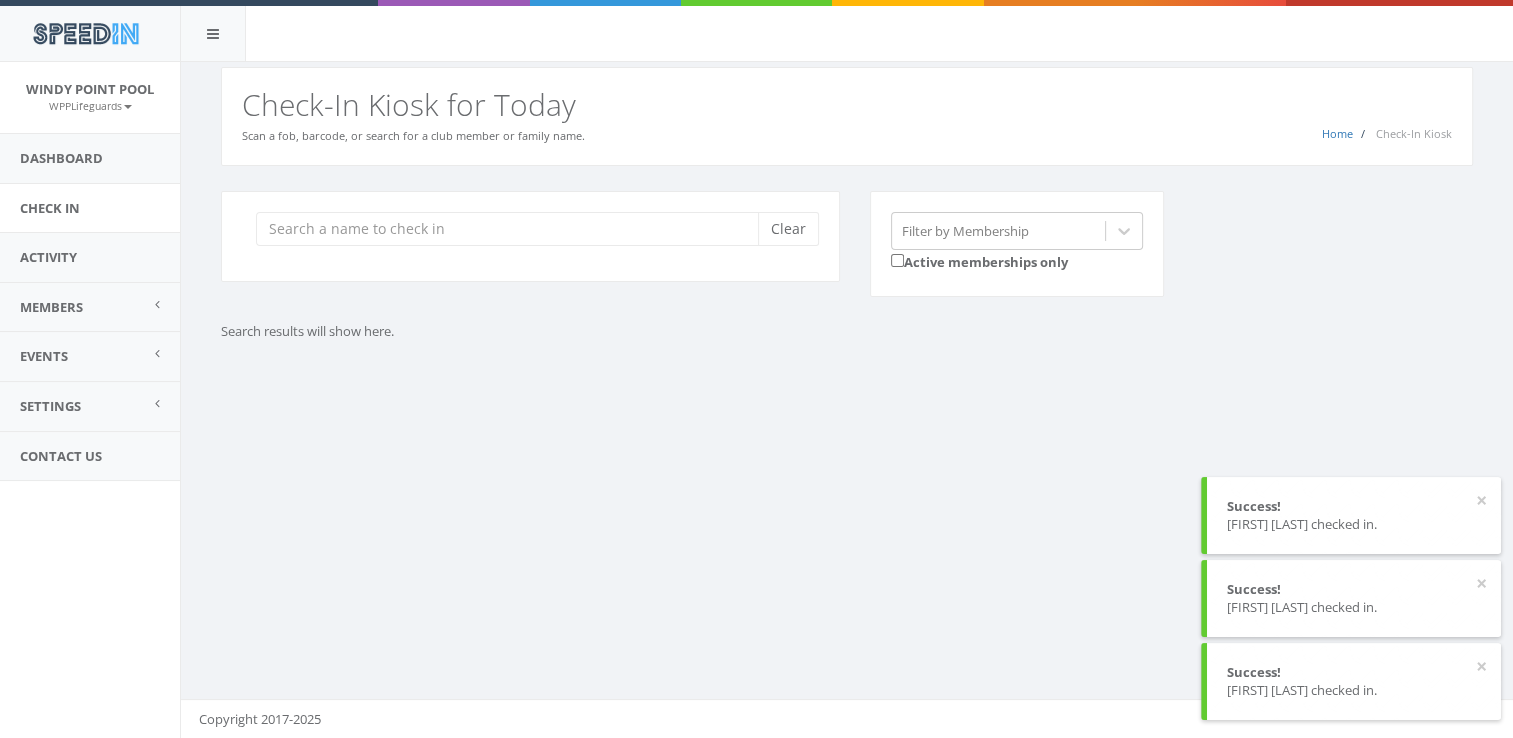 click on "You are using Internet Explorer, which is an old, insecure browser that does not work with this page. Please use another browser like Firefox, Chrome, or Edge.
Home
Check-In Kiosk
Check-In Kiosk for Today
Scan a fob, barcode, or search for a club member or family name.
Clear Filter by Membership  Active memberships only Search results will show here.
Copyright 2017-2025" at bounding box center (846, 400) 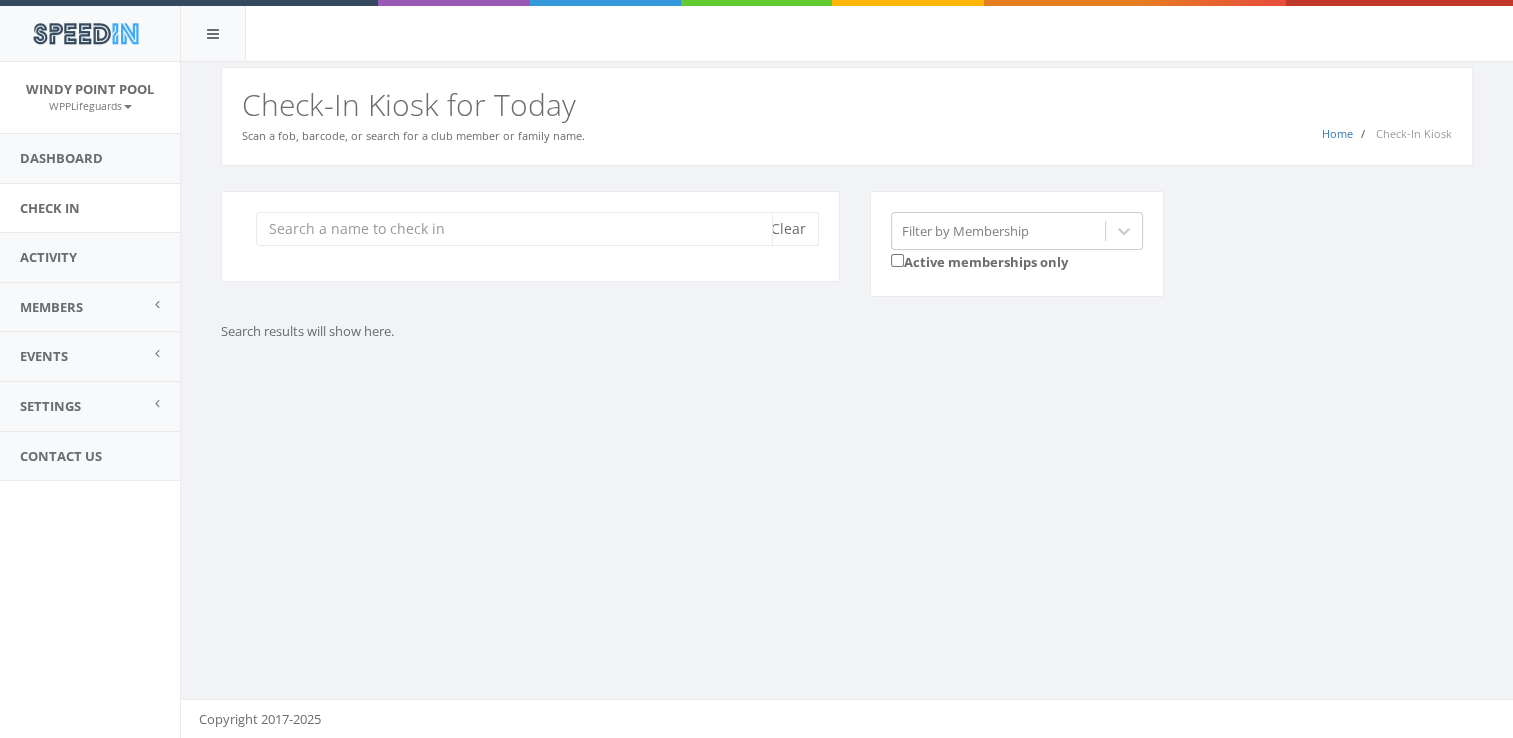 drag, startPoint x: 401, startPoint y: 210, endPoint x: 368, endPoint y: 218, distance: 33.955853 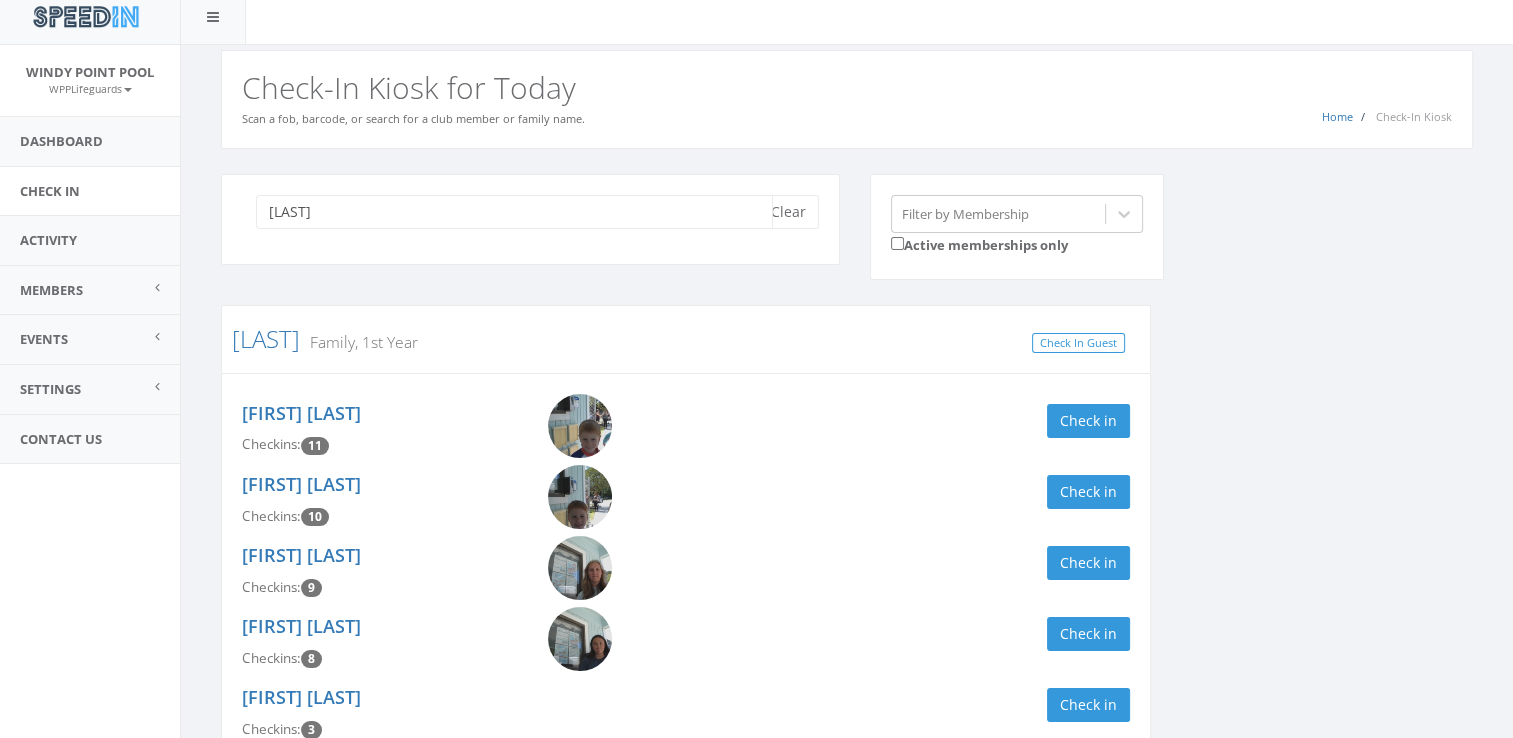 scroll, scrollTop: 13, scrollLeft: 0, axis: vertical 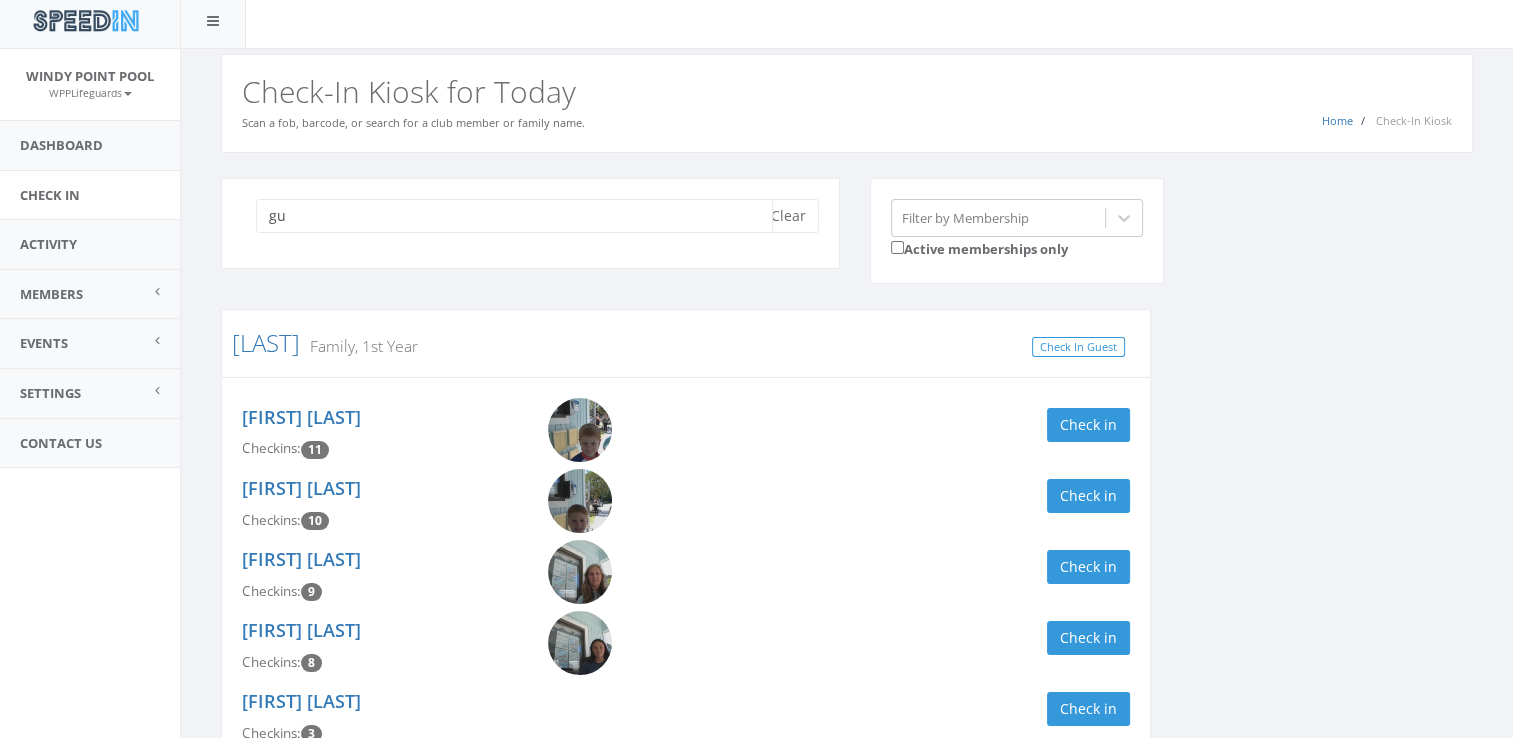 type on "g" 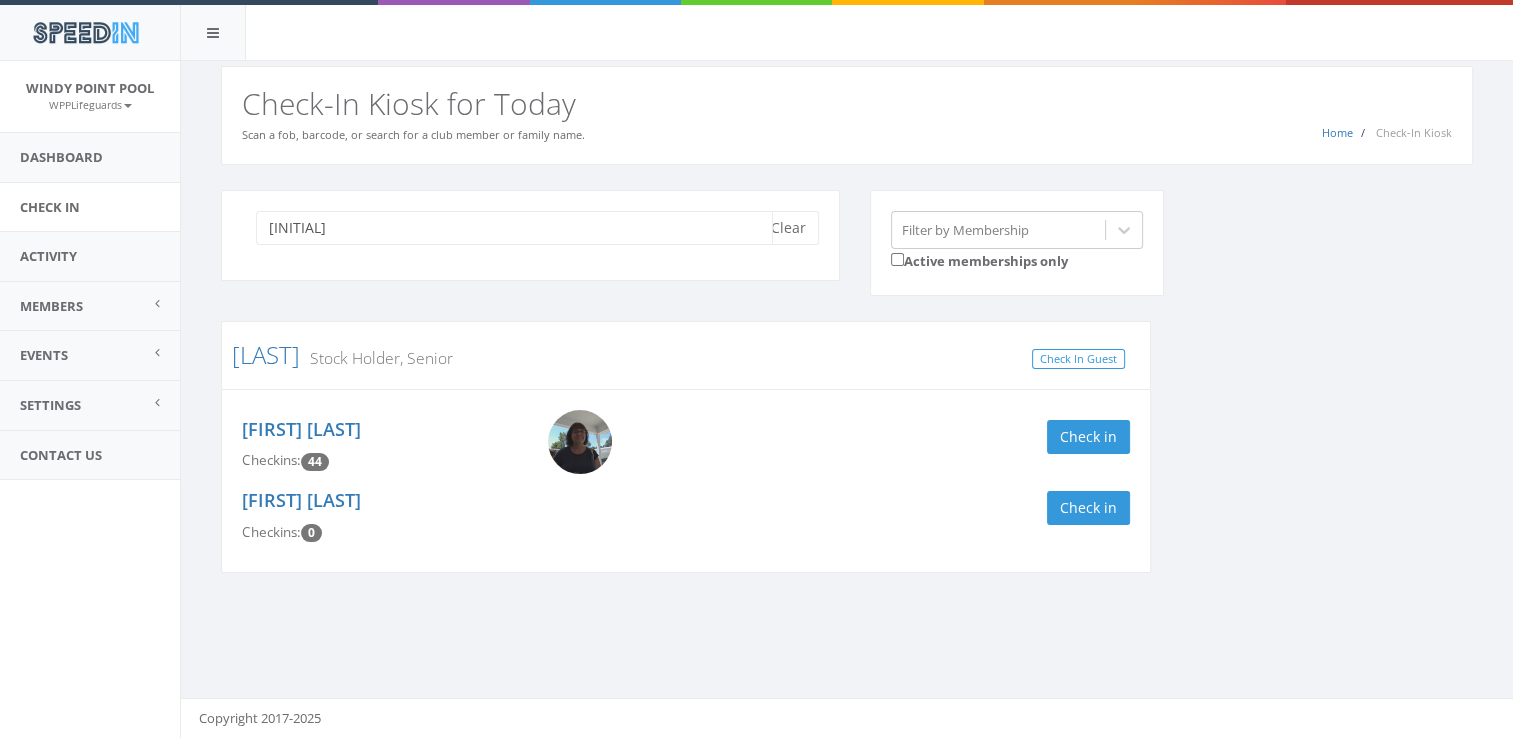 scroll, scrollTop: 0, scrollLeft: 0, axis: both 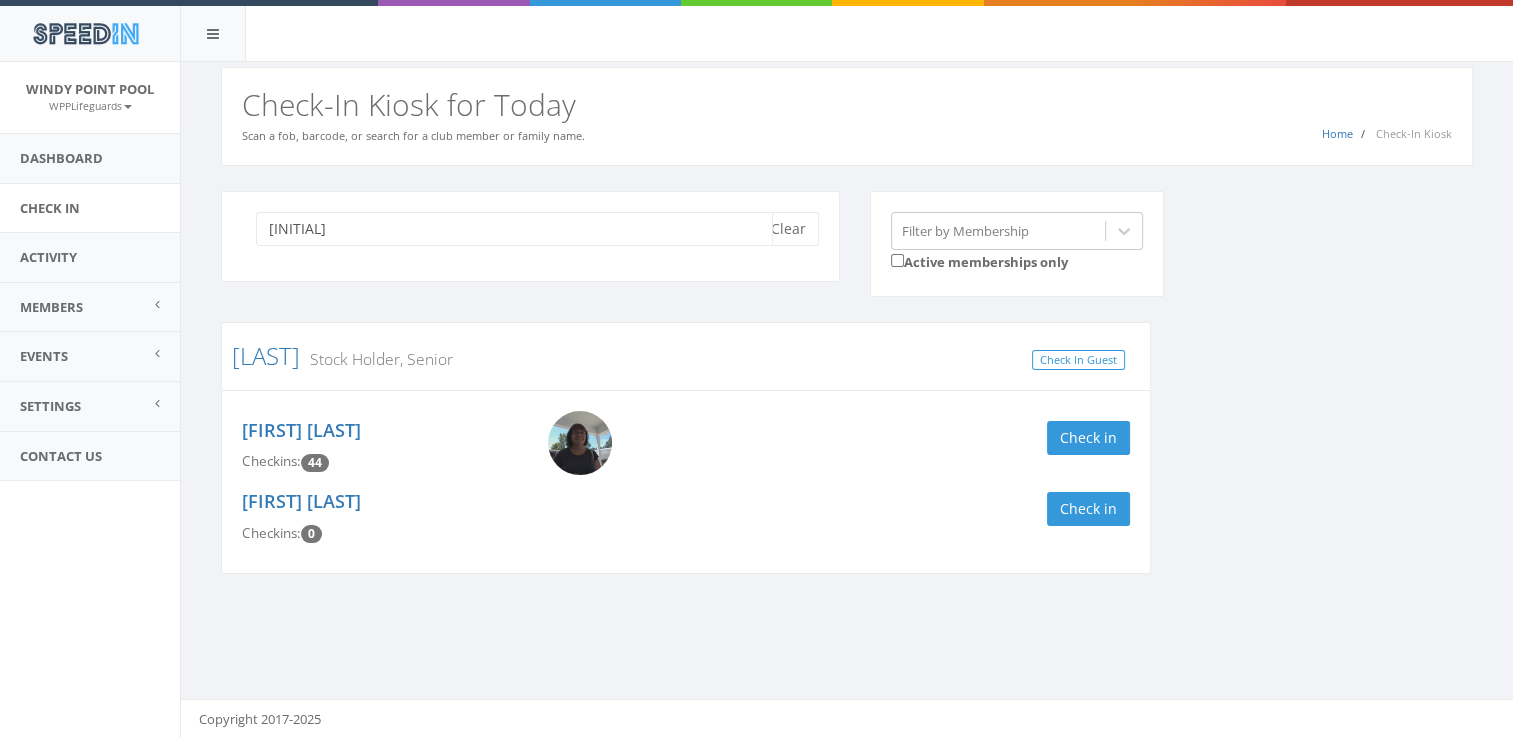 type on "g" 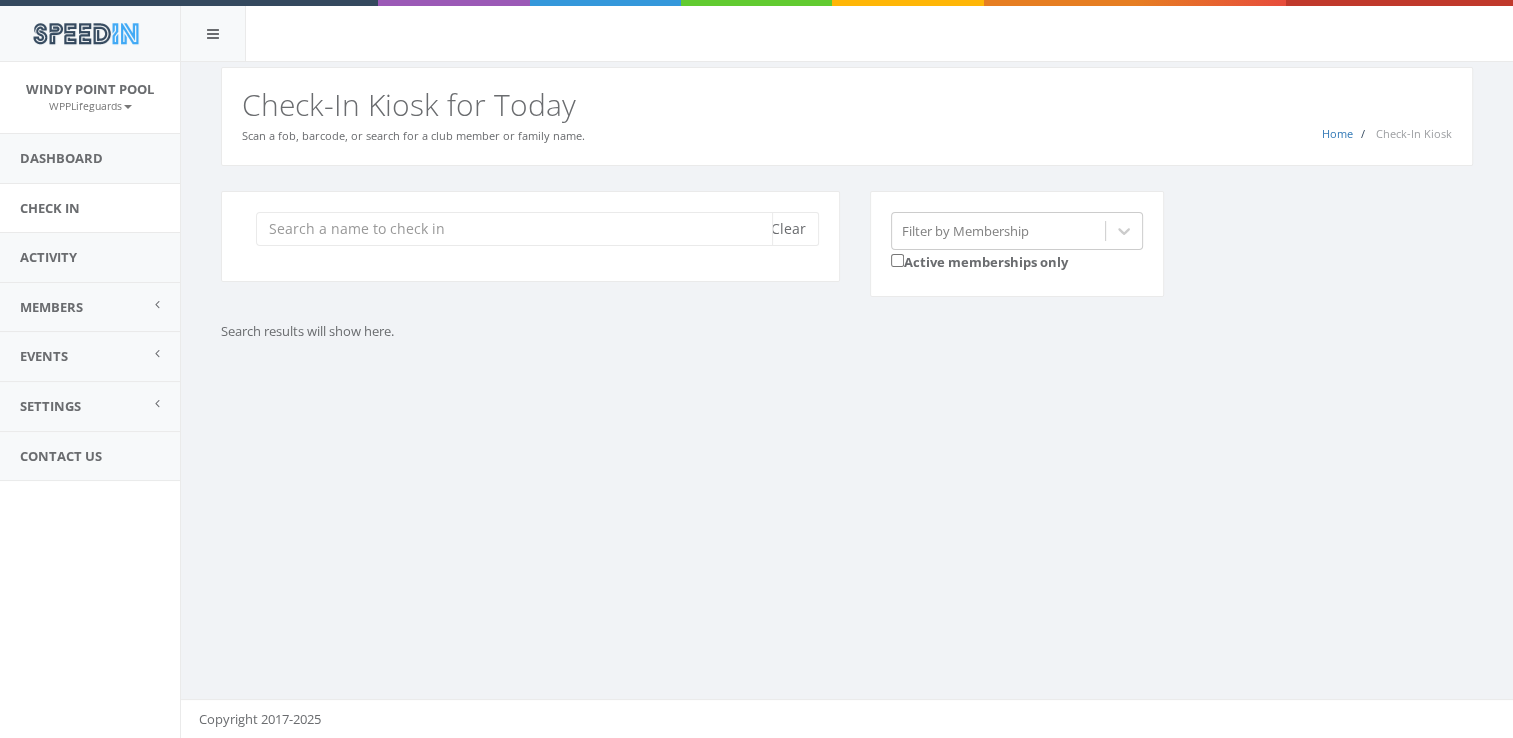 scroll, scrollTop: 13, scrollLeft: 0, axis: vertical 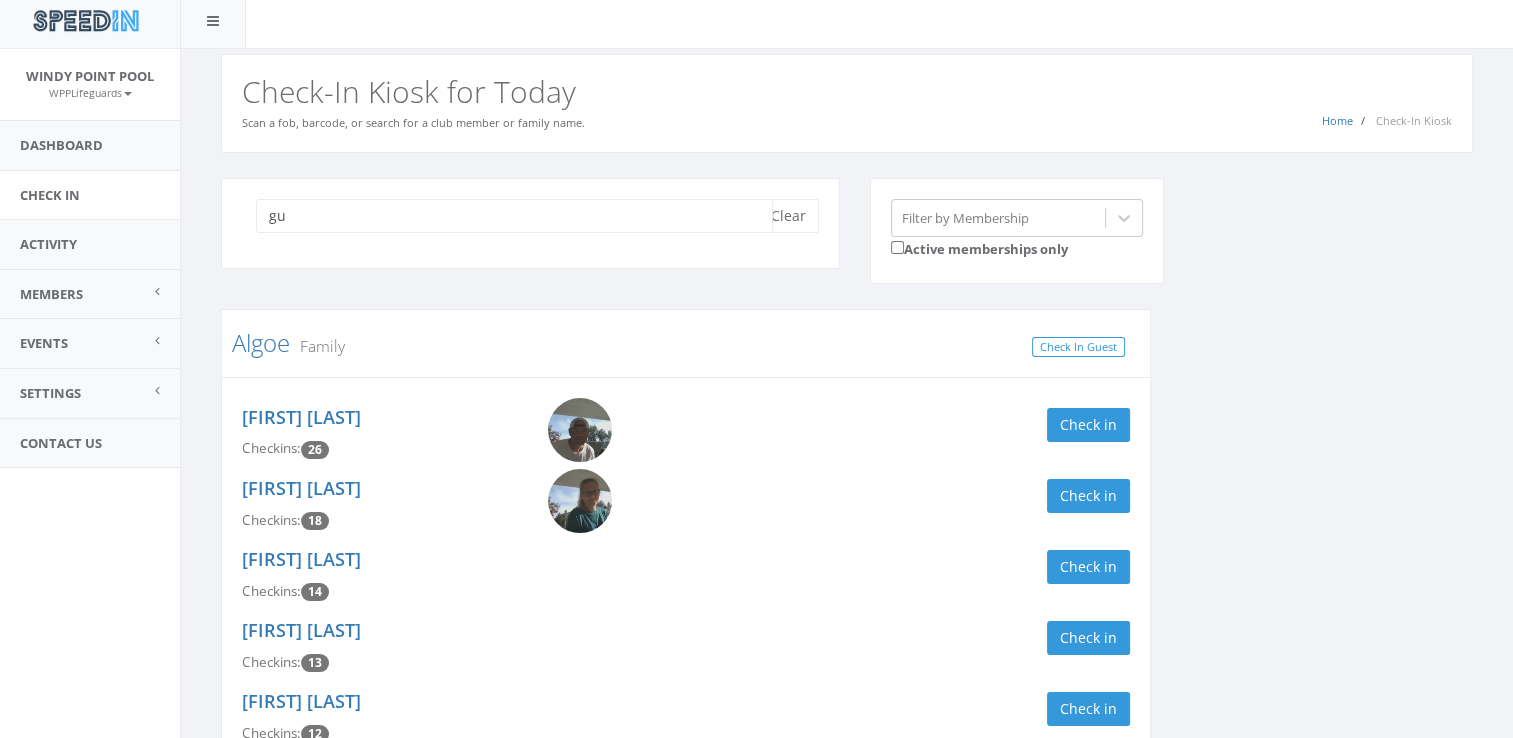 type on "[LAST]" 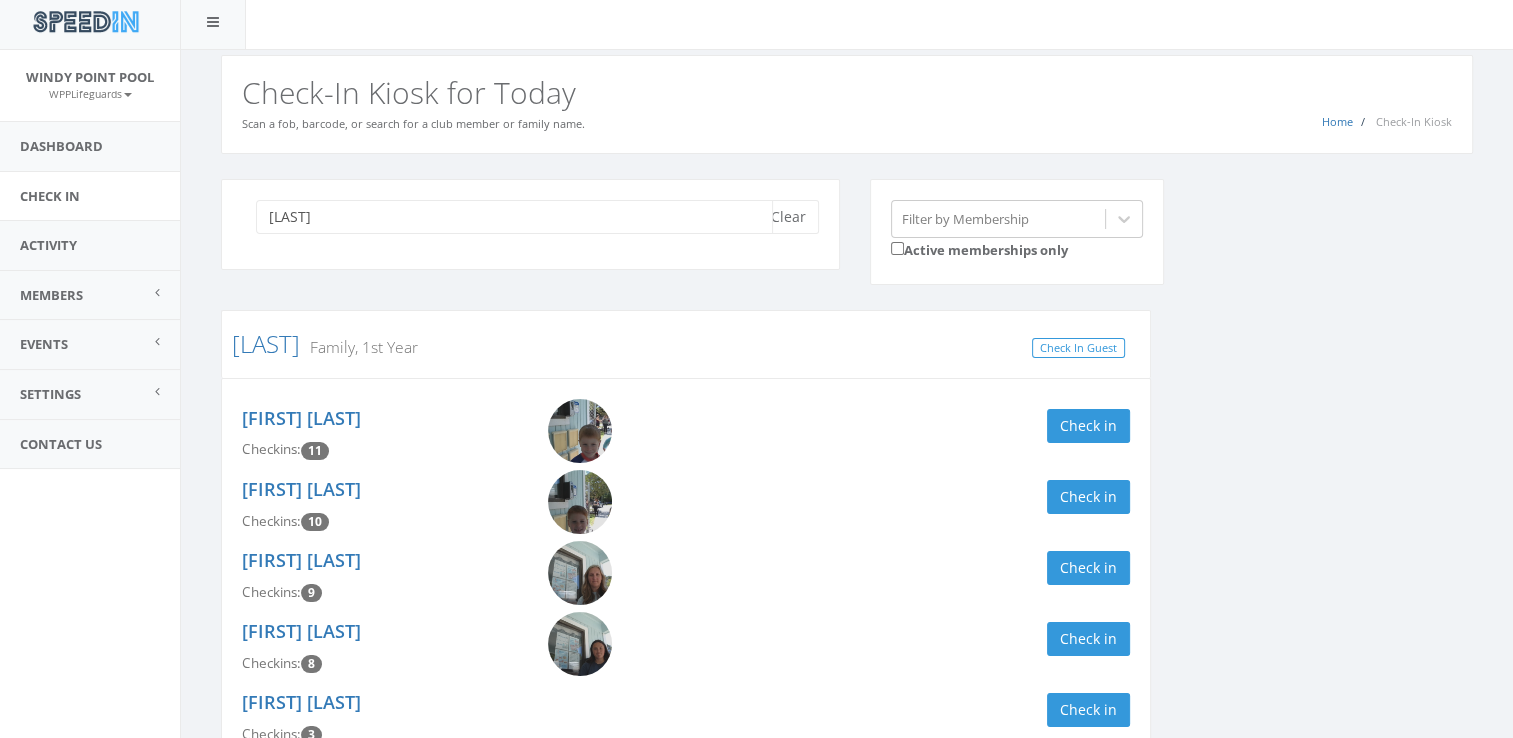 scroll, scrollTop: 0, scrollLeft: 0, axis: both 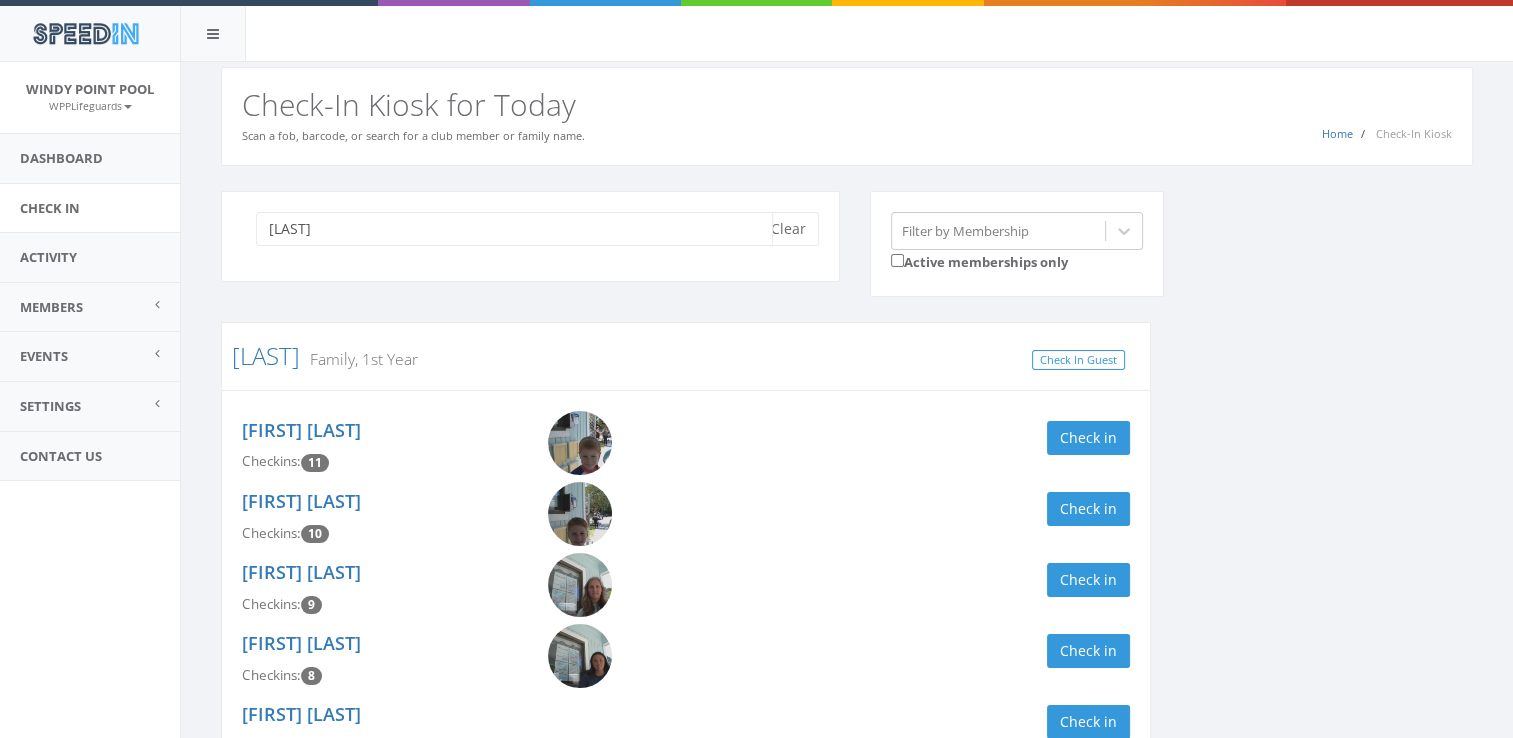 drag, startPoint x: 318, startPoint y: 236, endPoint x: 235, endPoint y: 242, distance: 83.21658 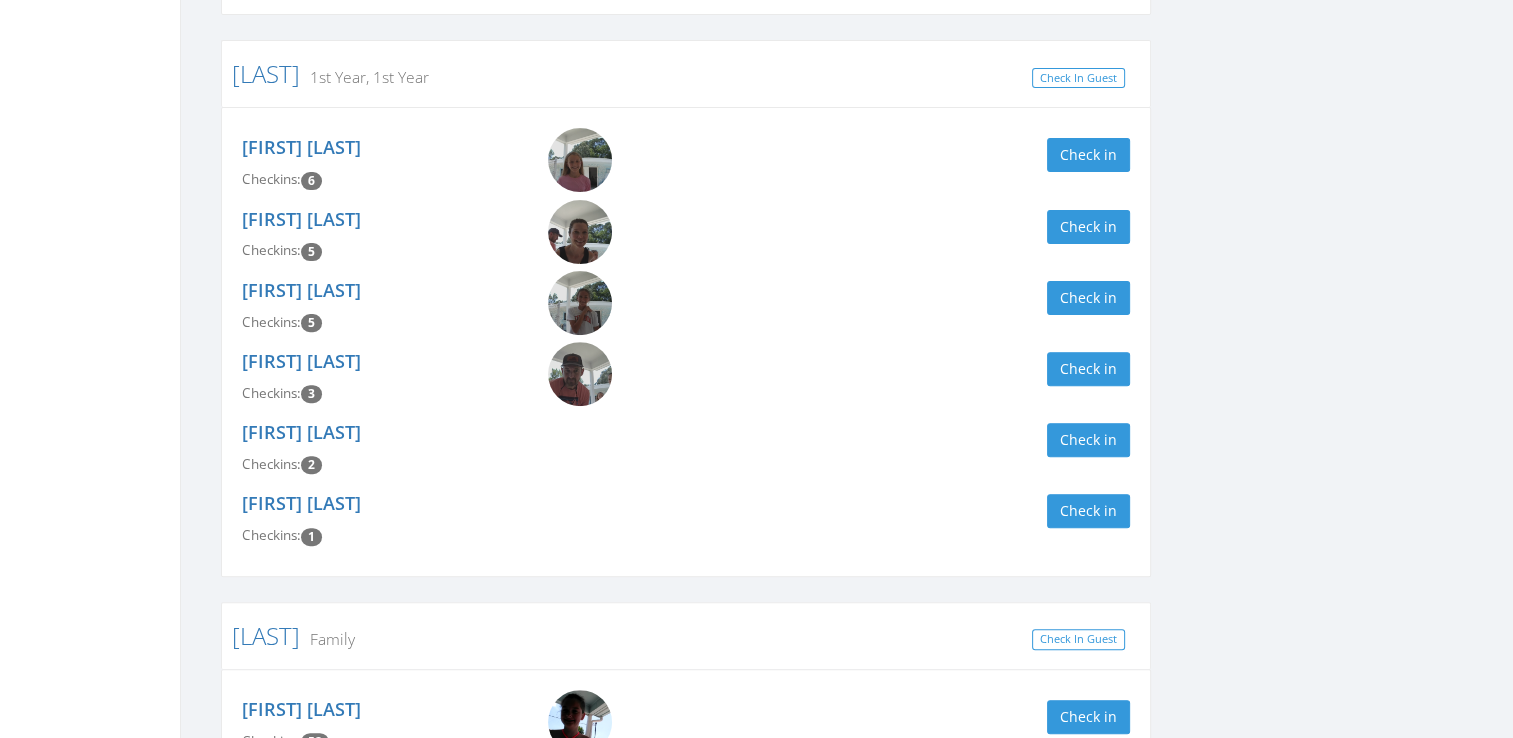 scroll, scrollTop: 632, scrollLeft: 0, axis: vertical 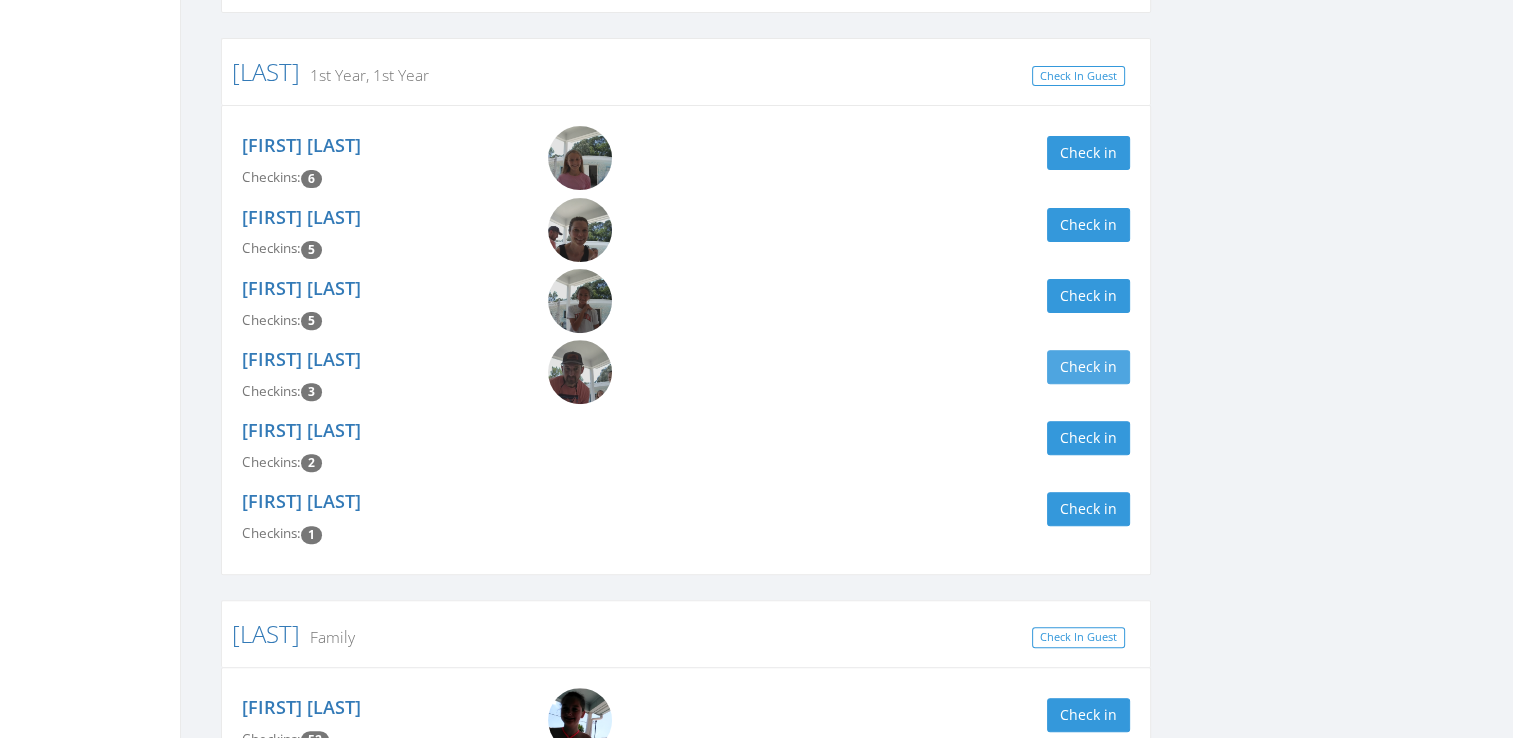 type on "christ" 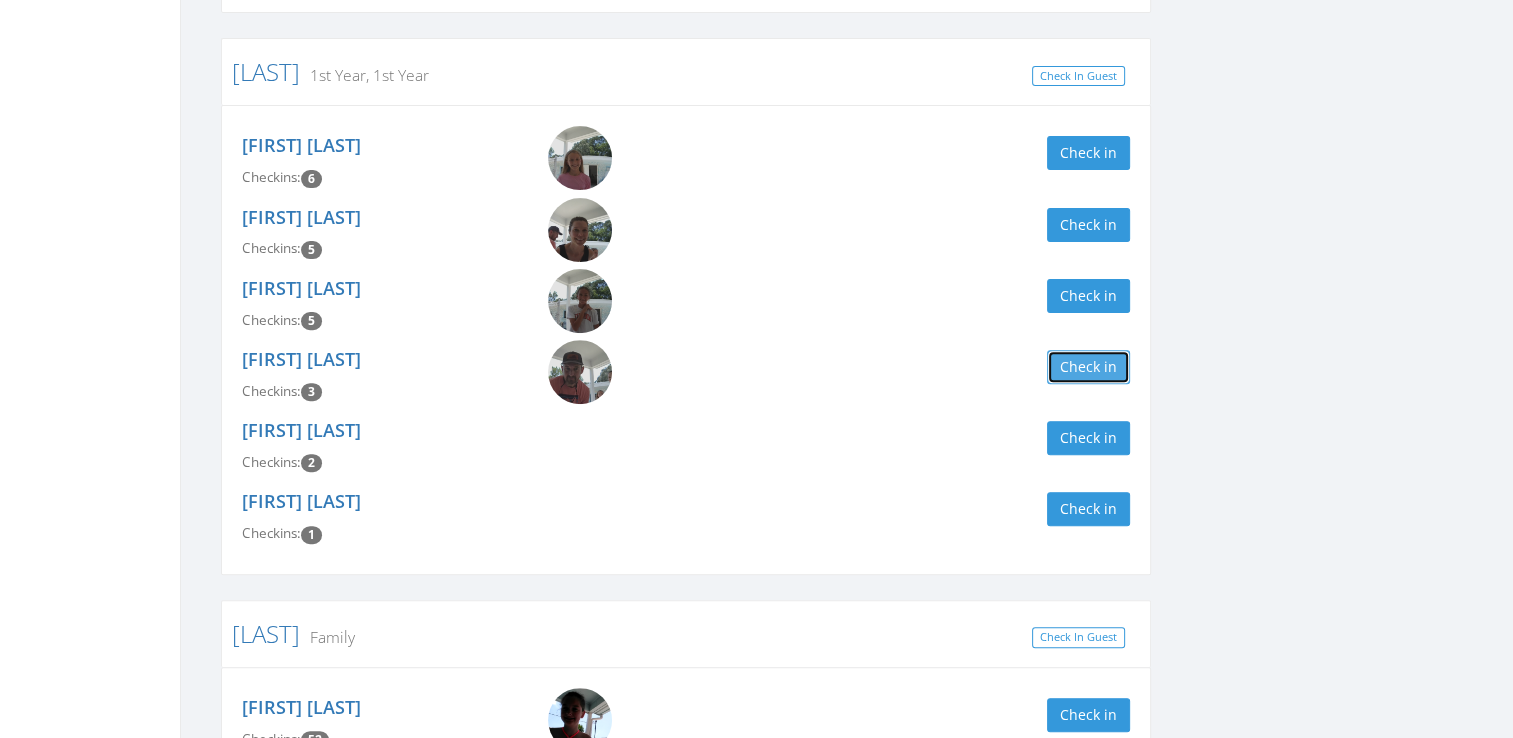 click on "Check in" at bounding box center [1088, 367] 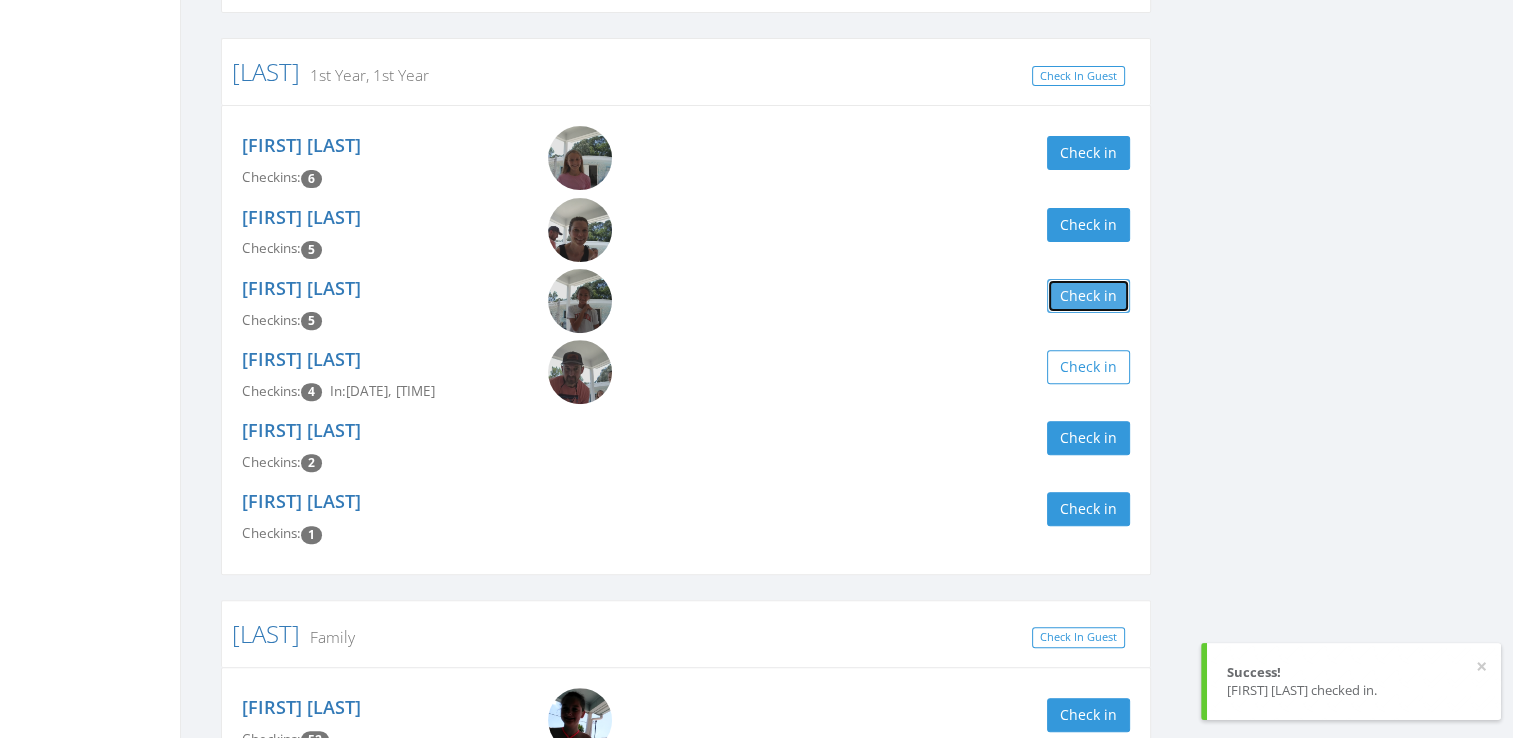 click on "Check in" at bounding box center (1088, 296) 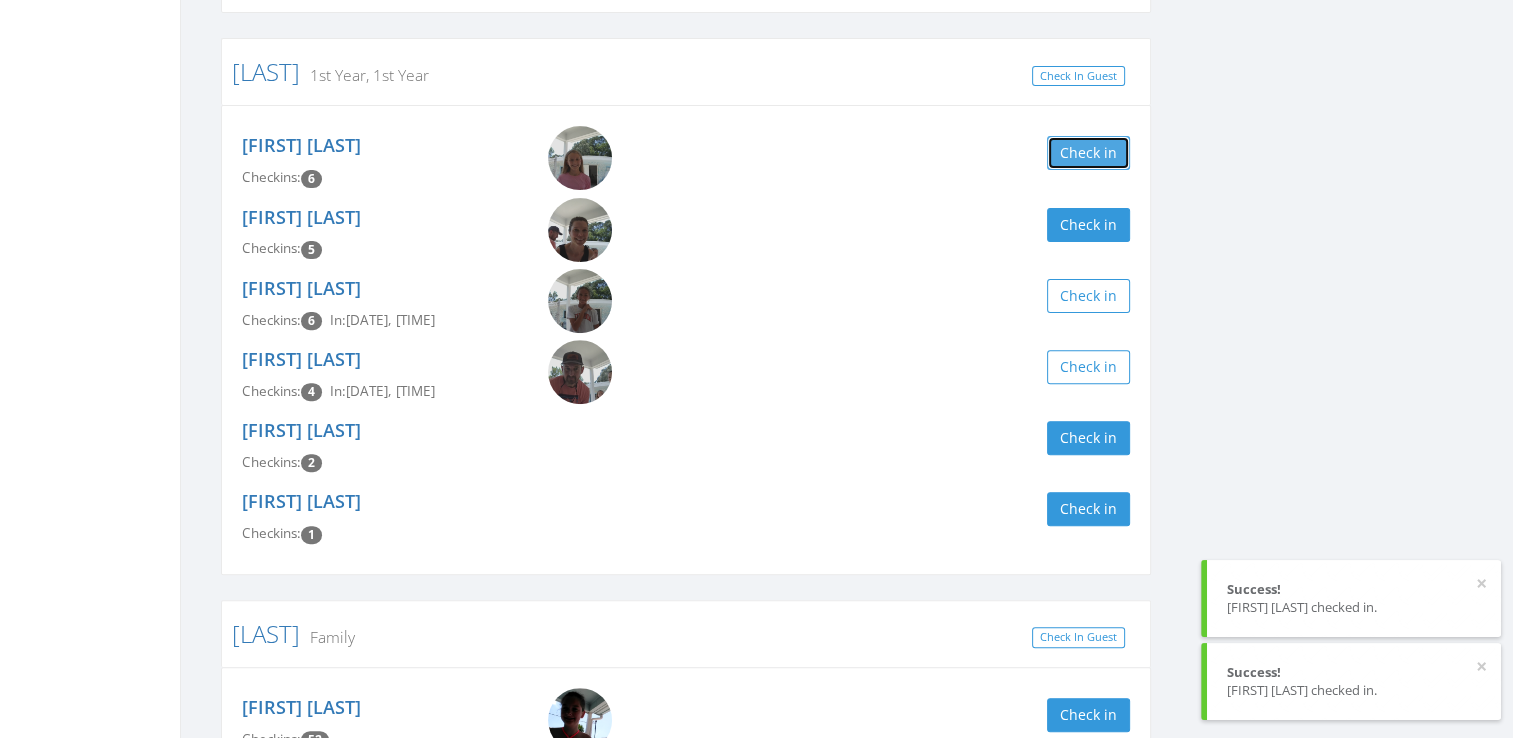 click on "Check in" at bounding box center [1088, 153] 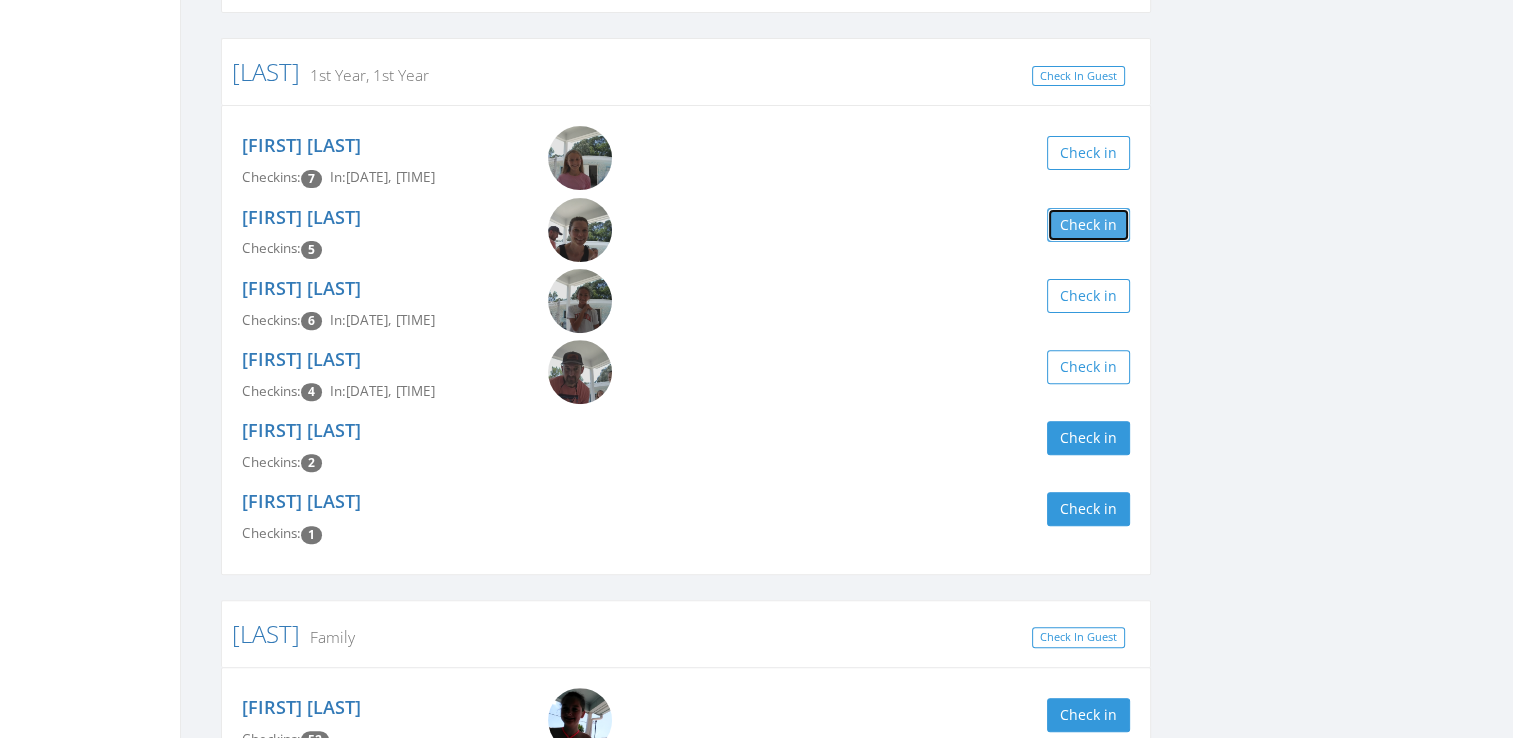 click on "Check in" at bounding box center (1088, 225) 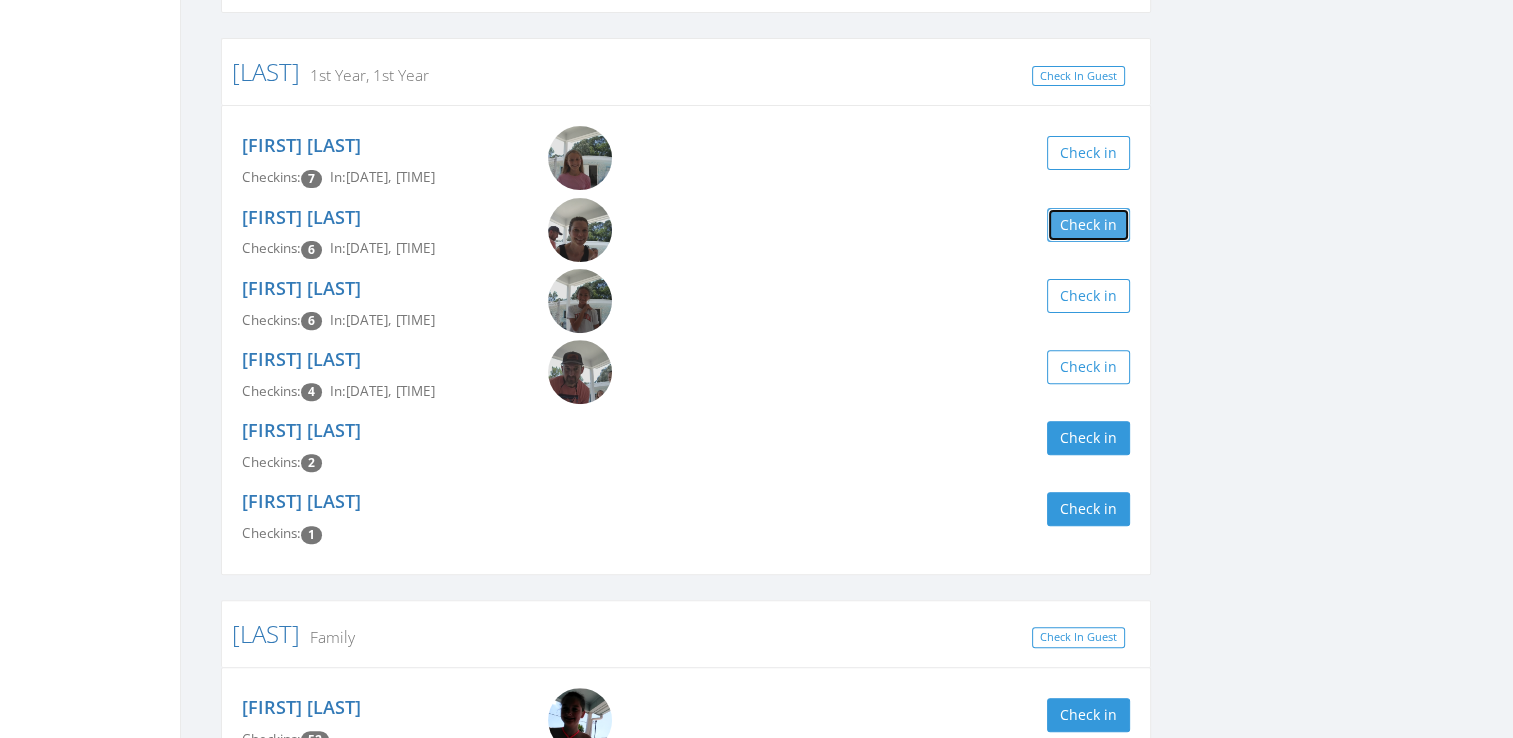 scroll, scrollTop: 0, scrollLeft: 0, axis: both 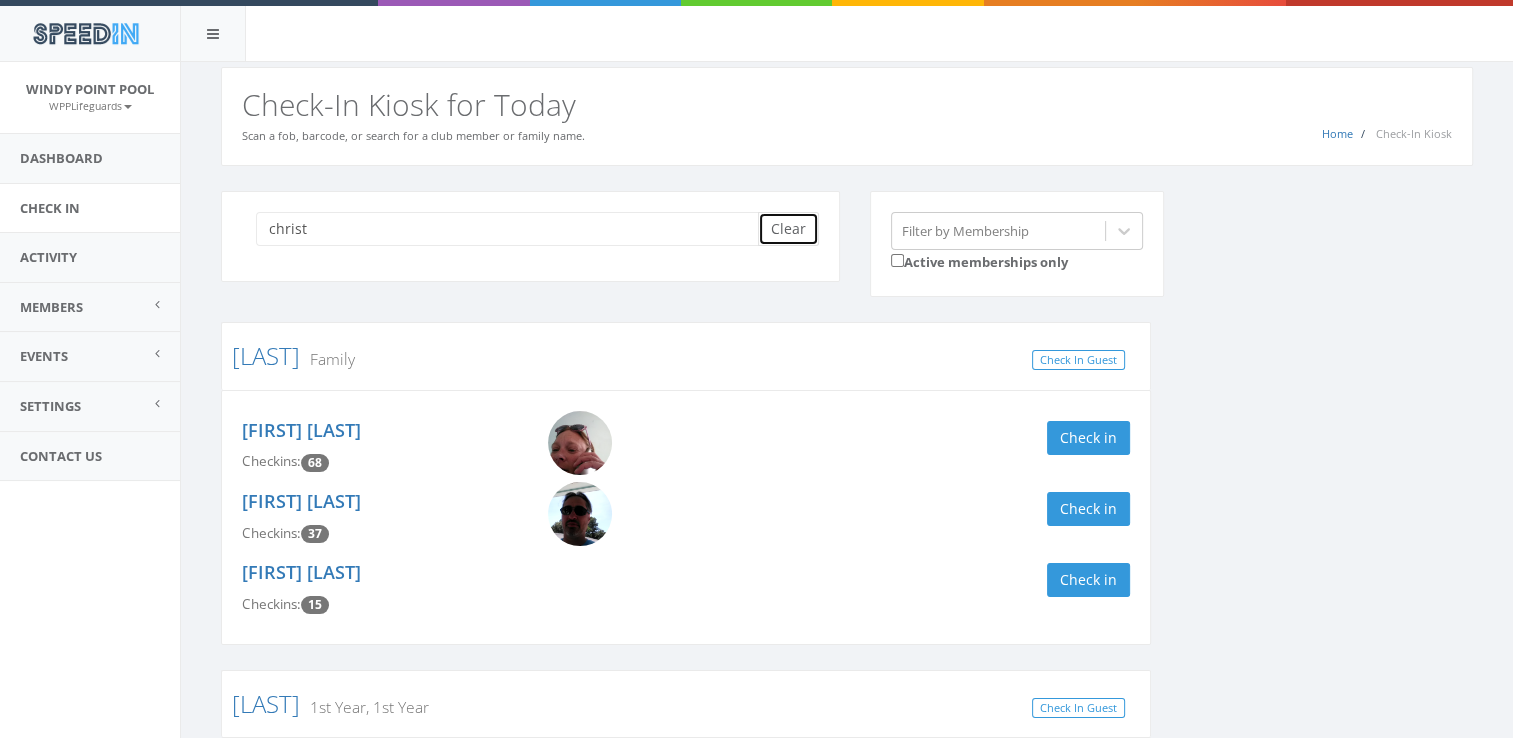 click on "Clear" at bounding box center (788, 229) 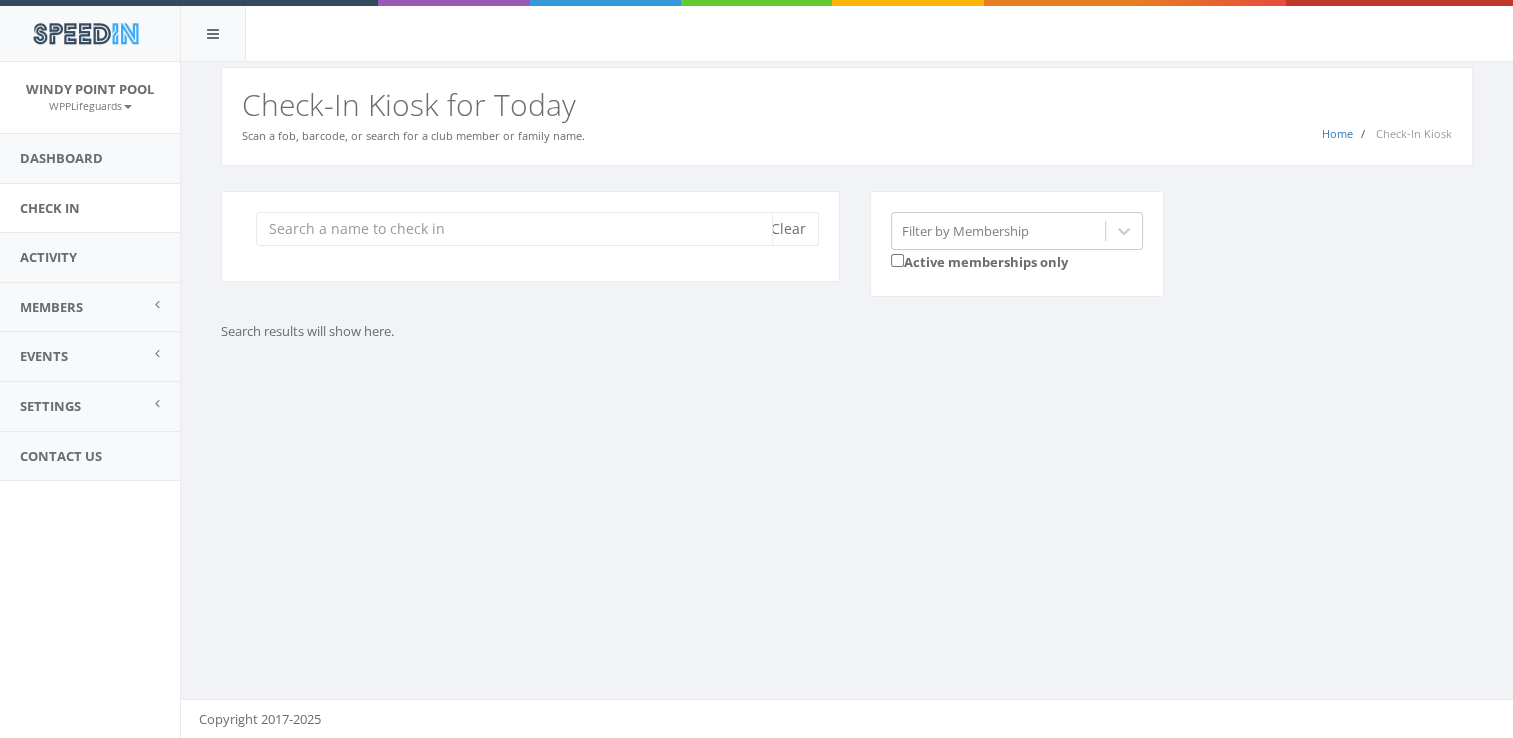 click at bounding box center (514, 229) 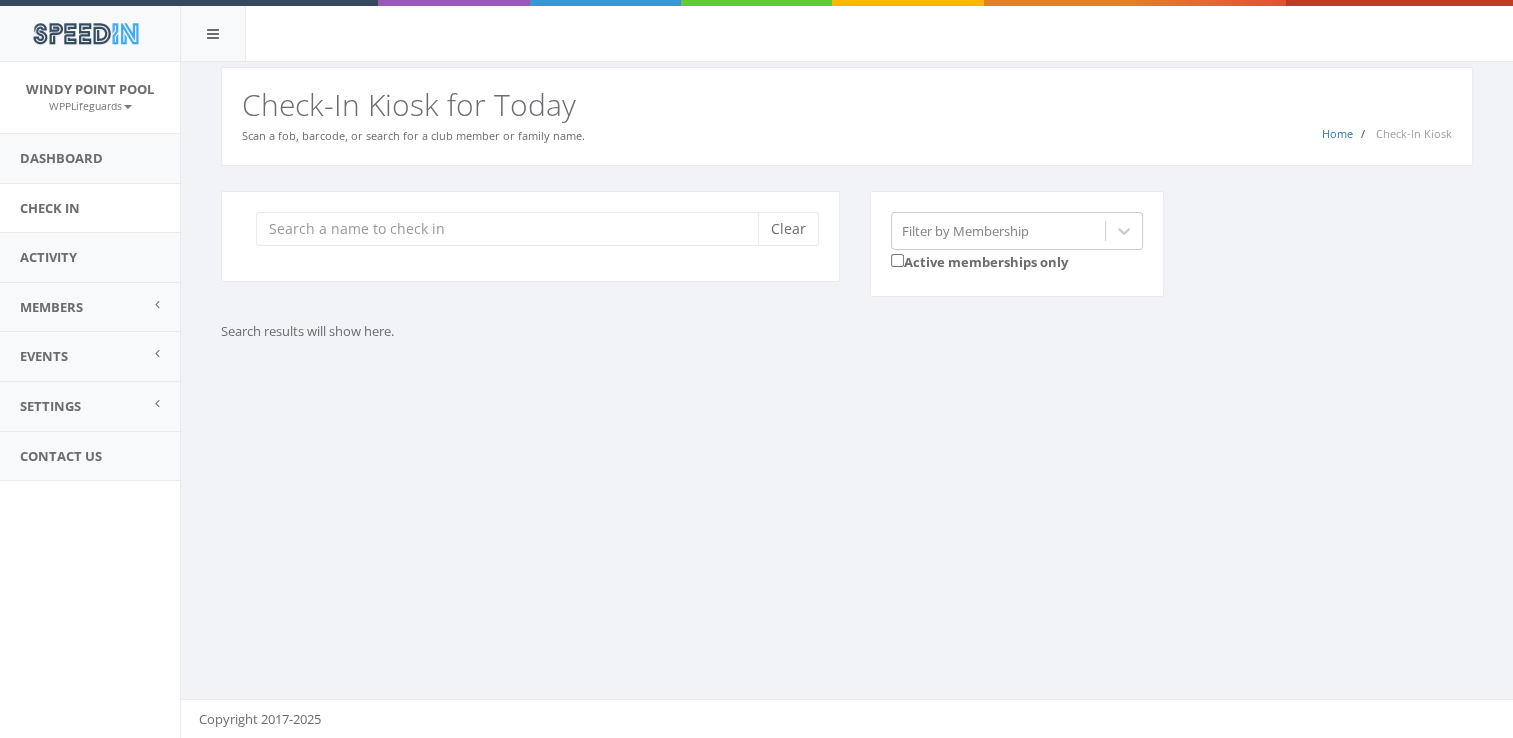 click on "Clear" at bounding box center (530, 236) 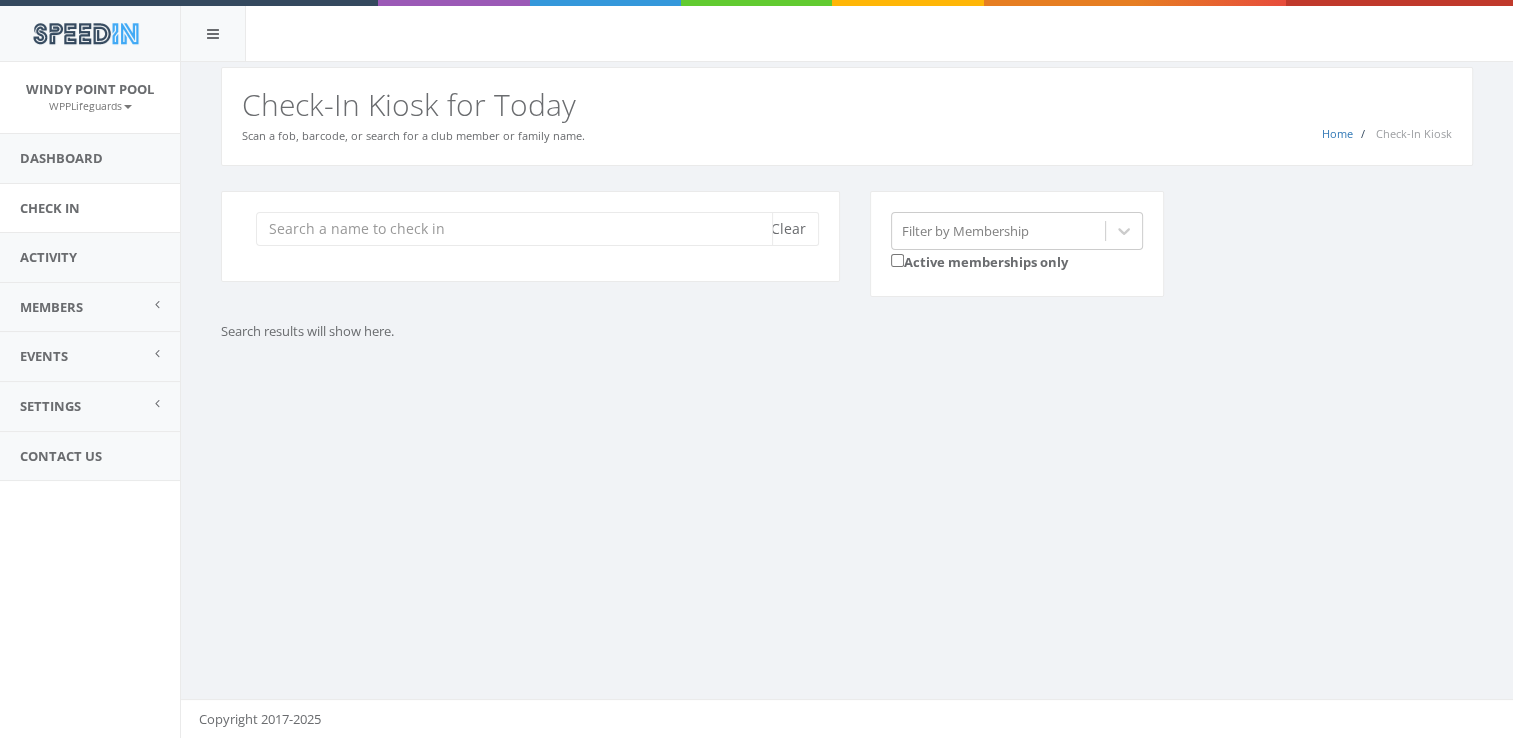 click at bounding box center (514, 229) 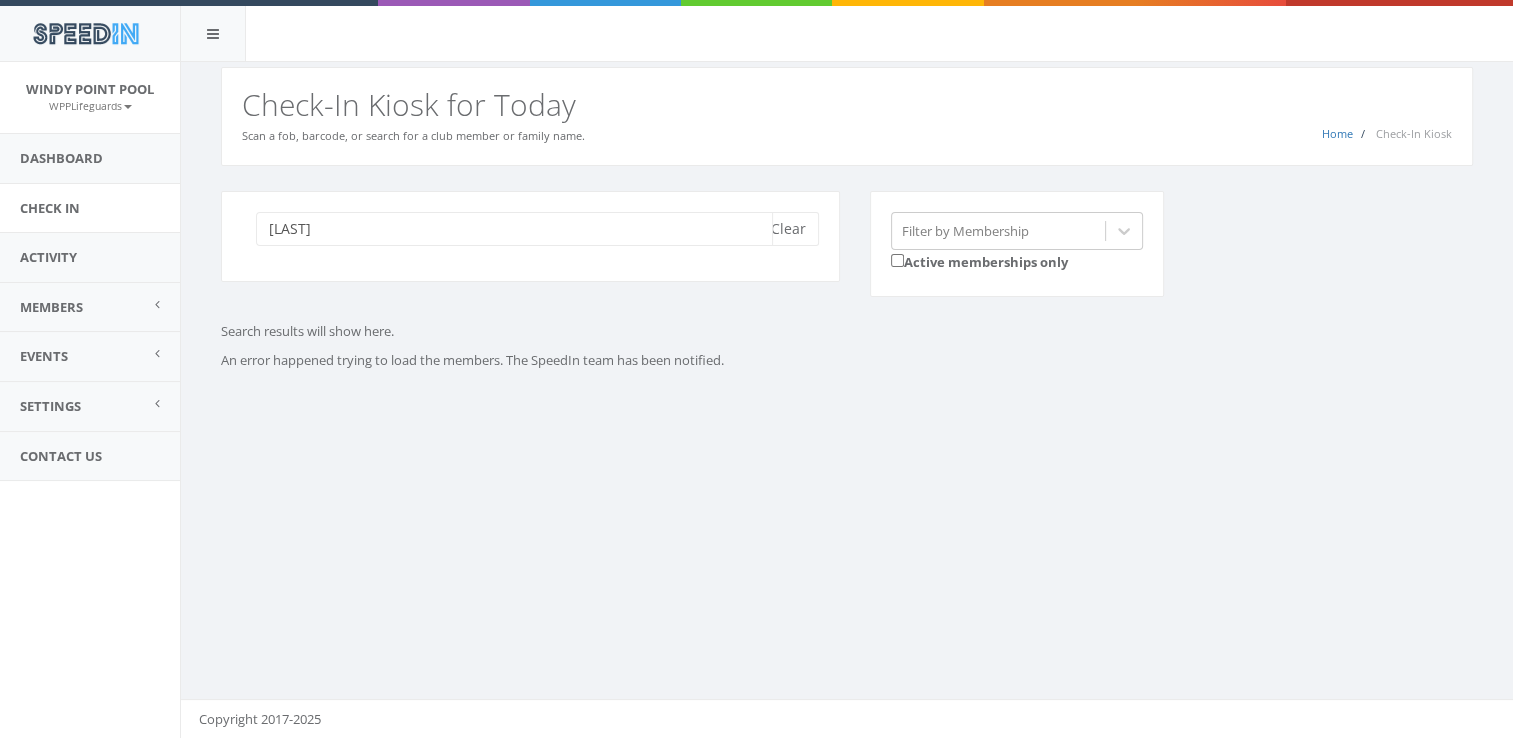 type on "[LAST]" 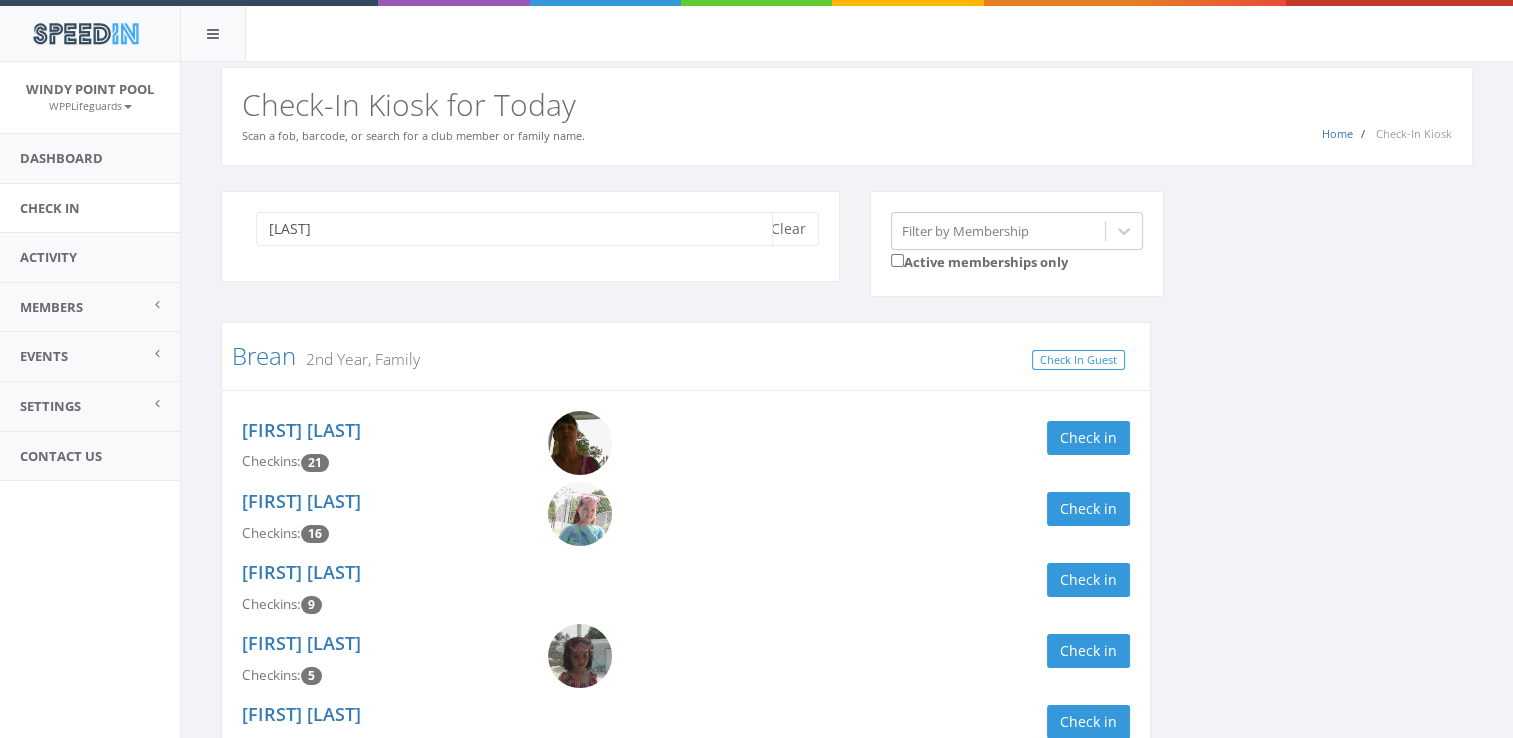 scroll, scrollTop: 138, scrollLeft: 0, axis: vertical 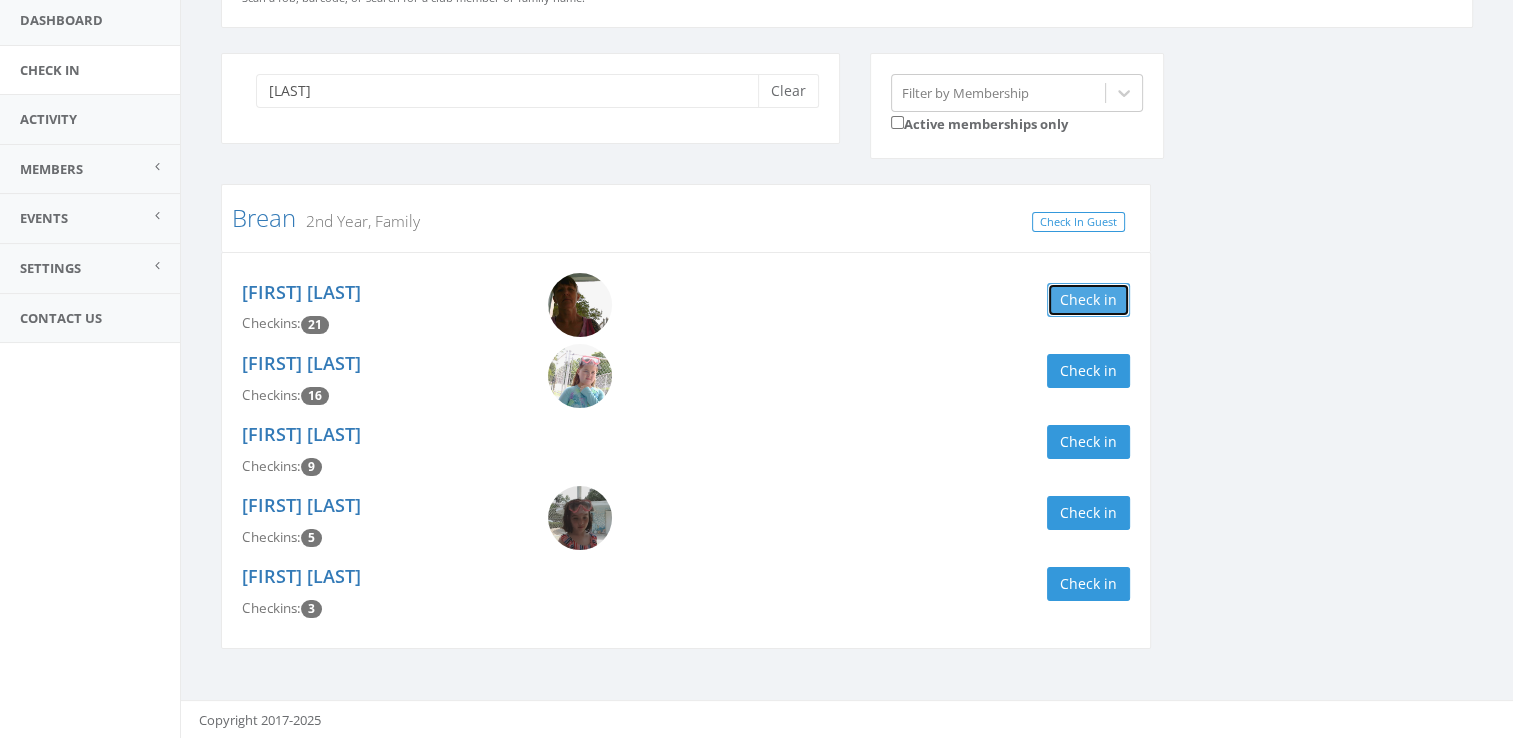 click on "Check in" at bounding box center [1088, 300] 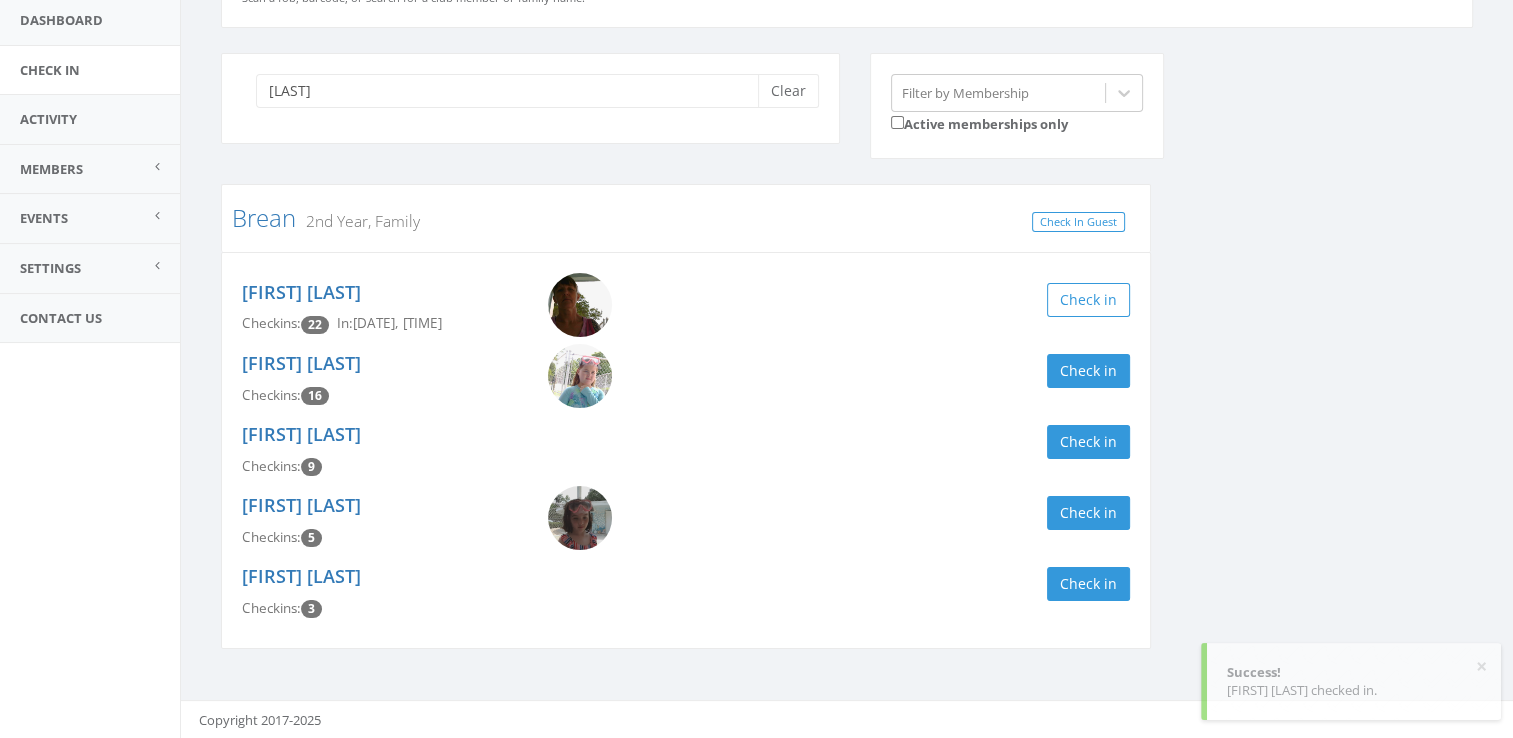 click on "[FIRST] [LAST] Checkins: [NUMBER] In: [DATE], [TIME] Check in" at bounding box center (686, 308) 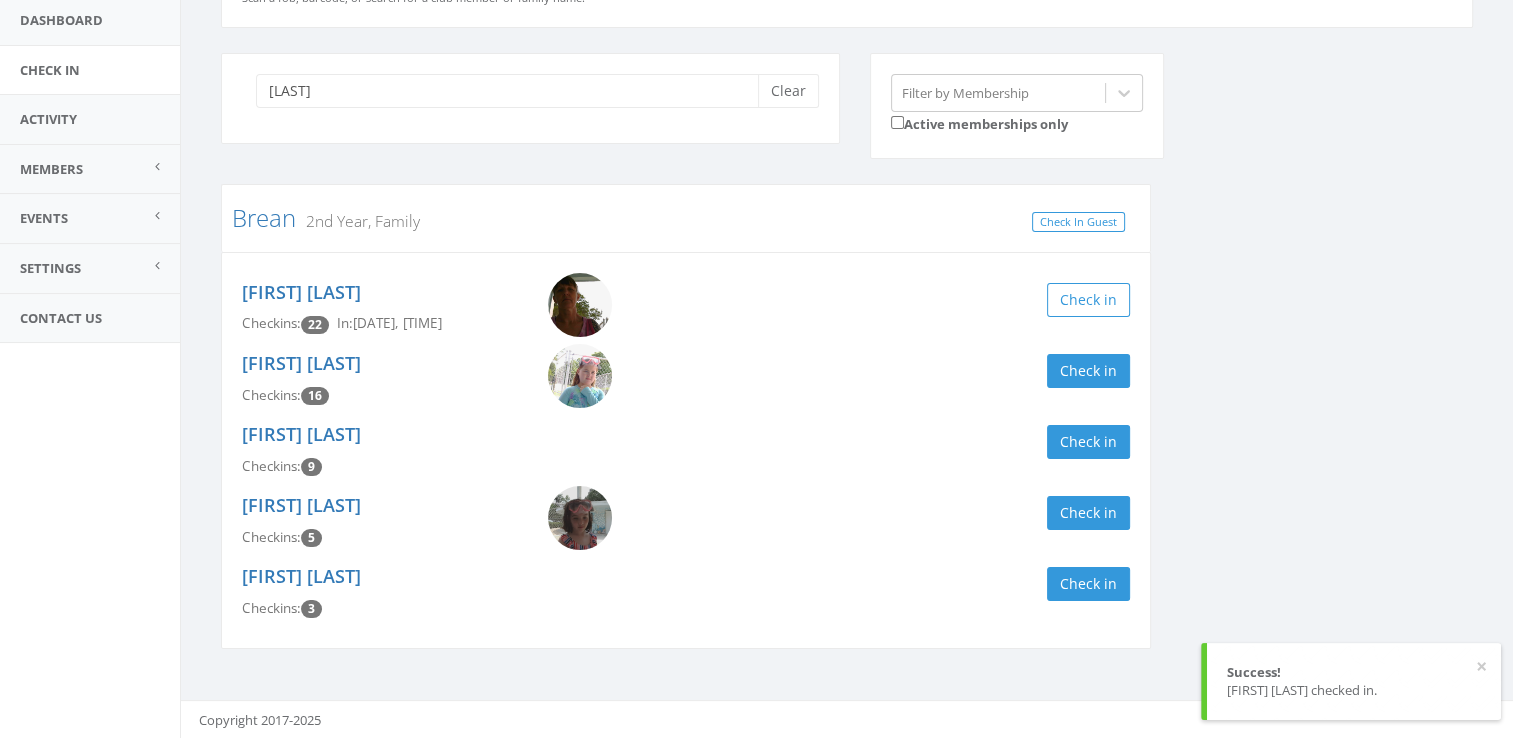 click on "[FIRST] [LAST] Checkins: [NUMBER] Check in" at bounding box center (686, 379) 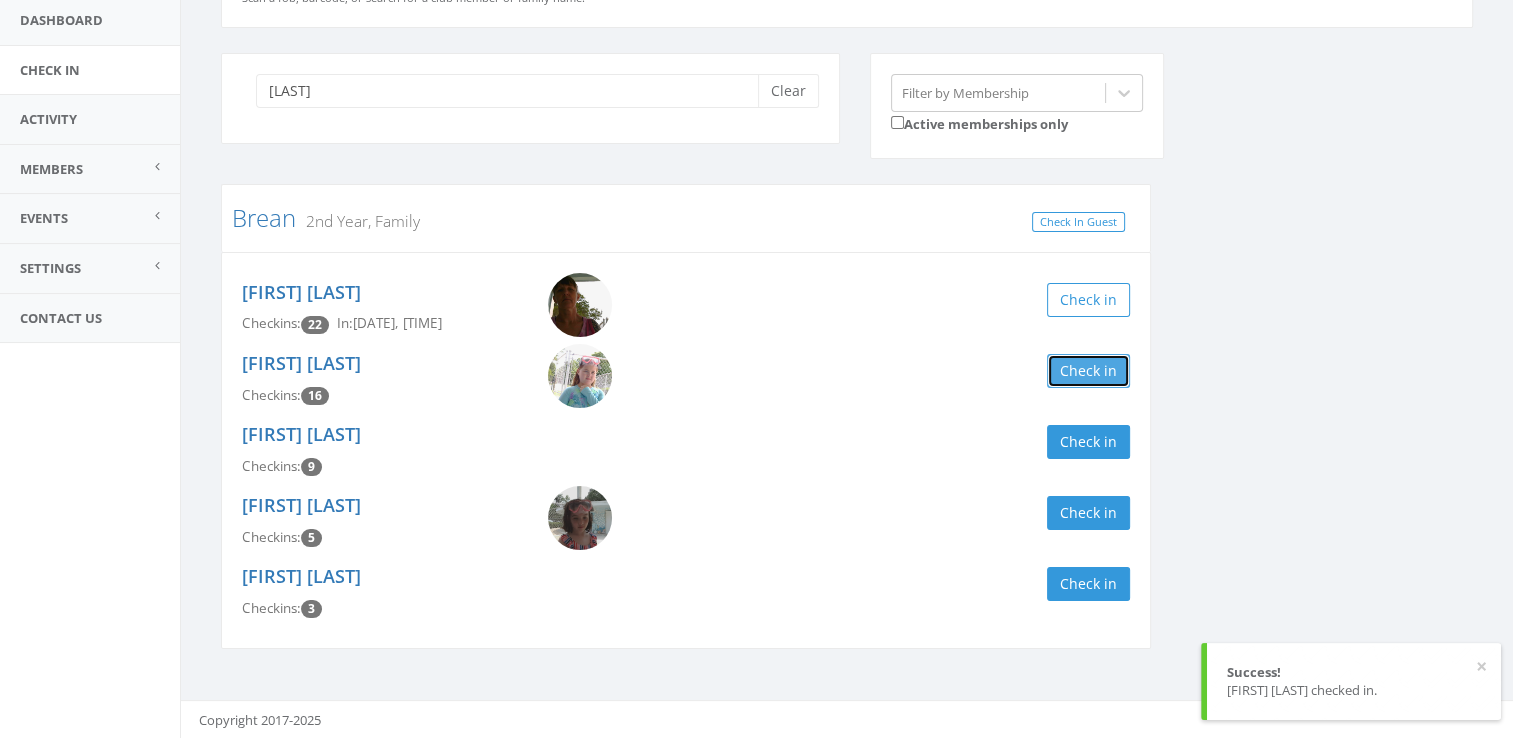 click on "Check in" at bounding box center (1088, 371) 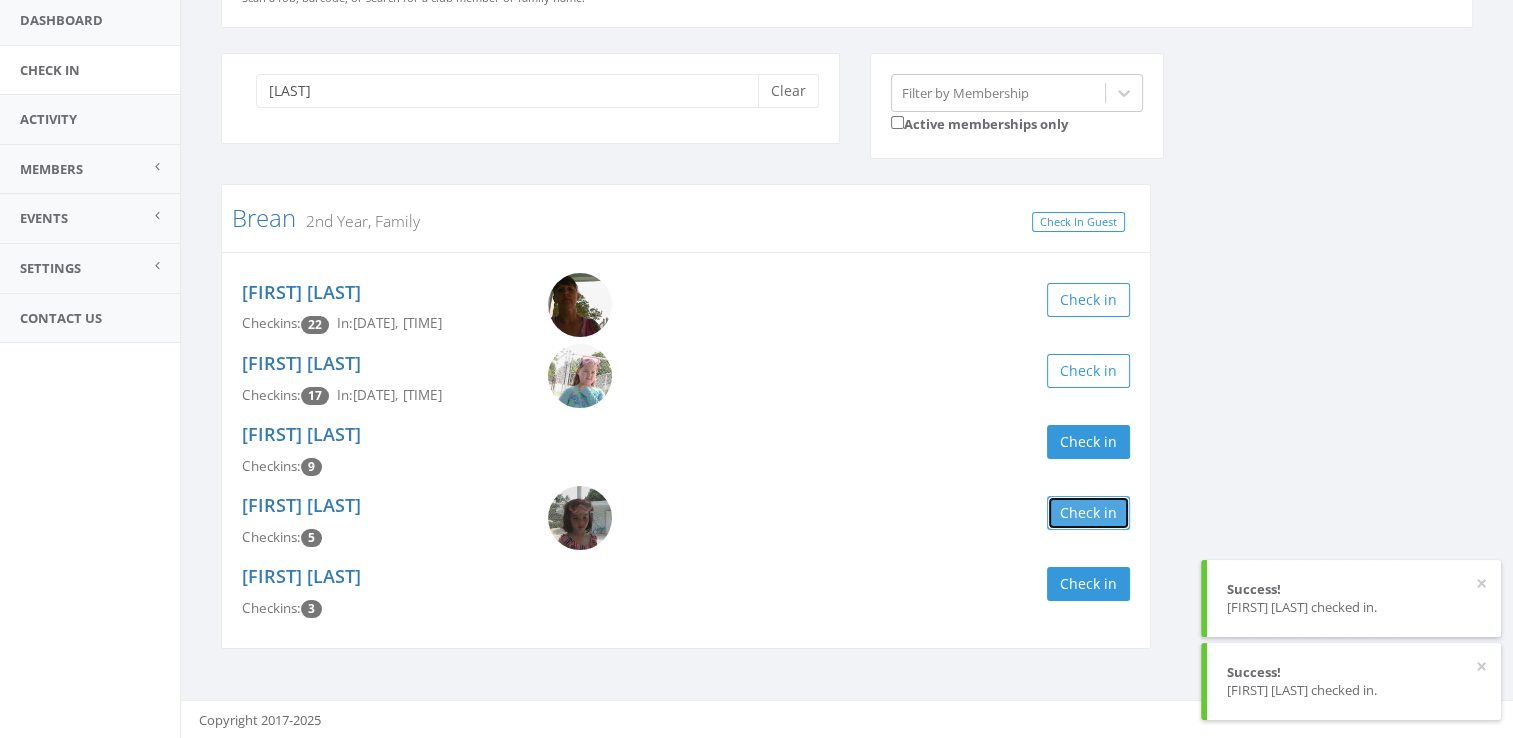 click on "Check in" at bounding box center [1088, 513] 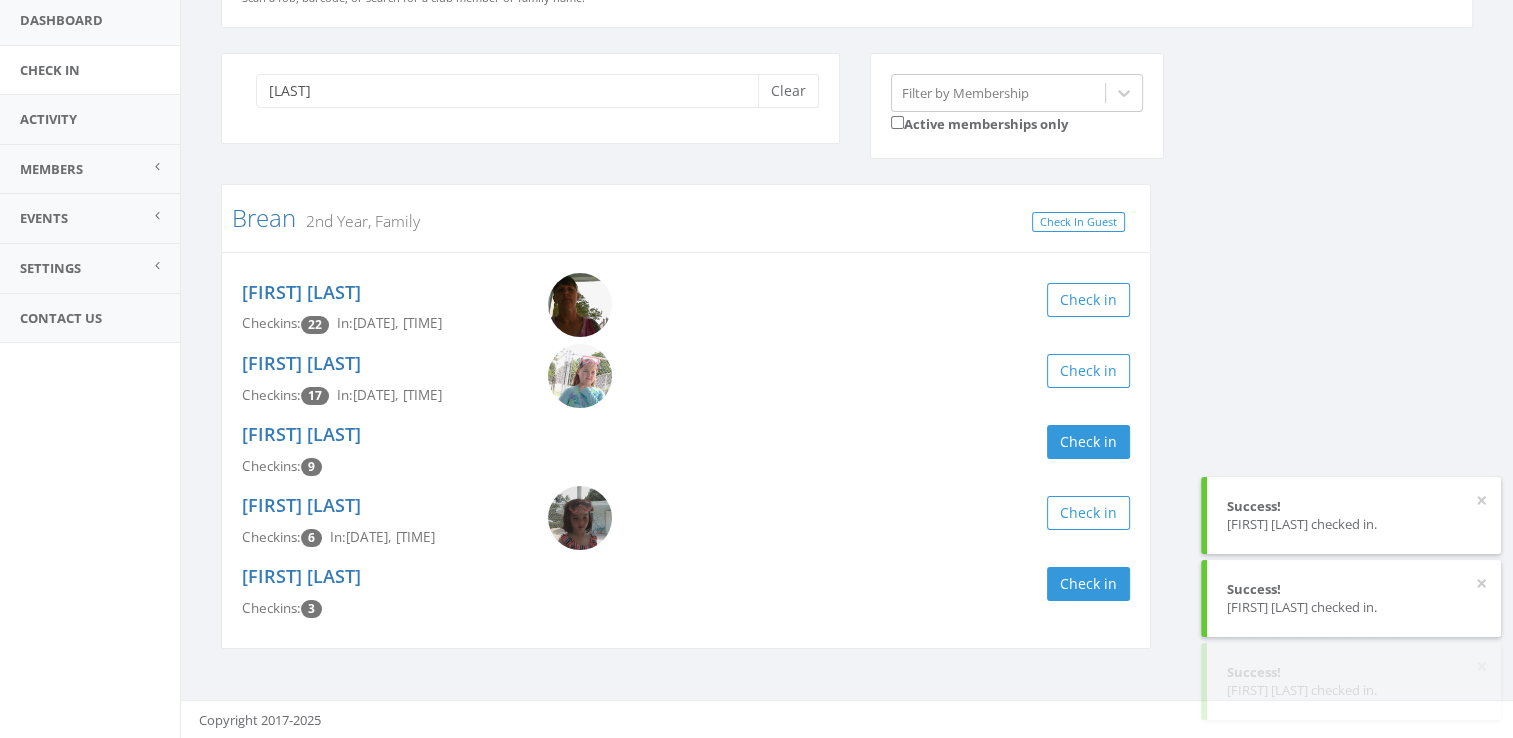 click on "[FIRST] [LAST] Check In Guest [FIRST] [LAST] Checkins: [NUMBER] In: [MONTH] [DAY], [TIME] Check in [FIRST] [LAST] Checkins: [NUMBER] In: [MONTH] [DAY], [TIME] Check in [FIRST] [LAST] Checkins: [NUMBER] Check in [FIRST] [LAST] Checkins: [NUMBER] In: [MONTH] [DAY], [TIME] Check in [FIRST] [LAST] Checkins: [NUMBER] Check in" at bounding box center (847, 364) 